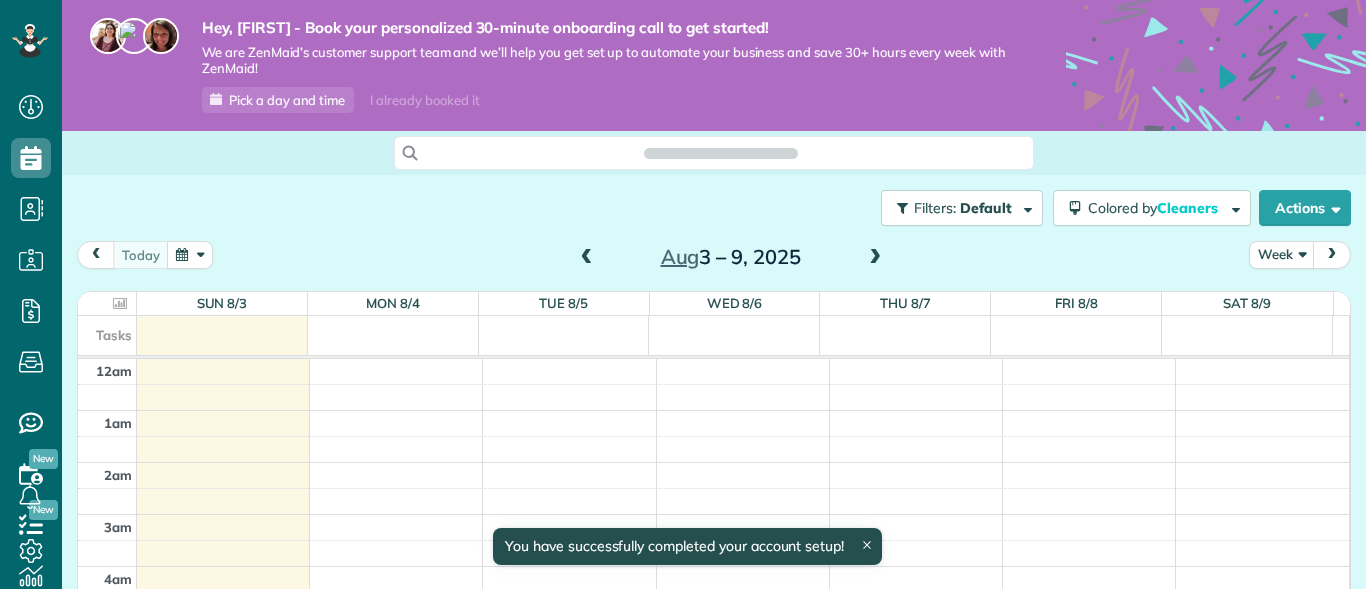 scroll, scrollTop: 0, scrollLeft: 0, axis: both 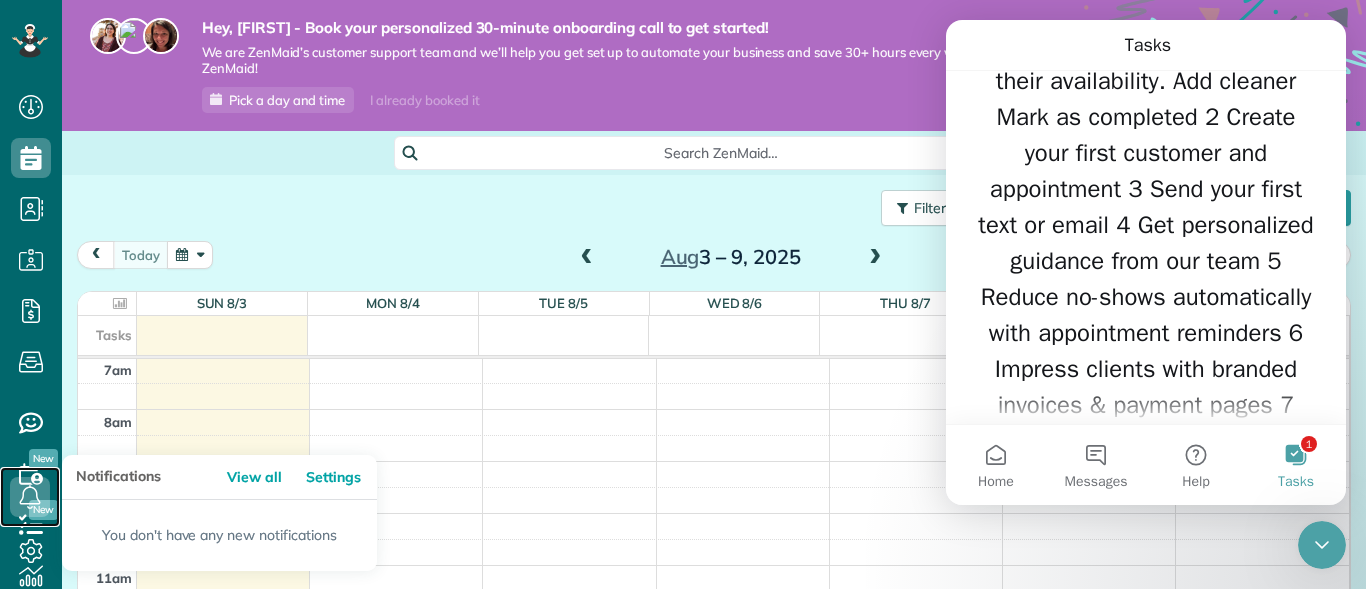 click at bounding box center [30, 497] 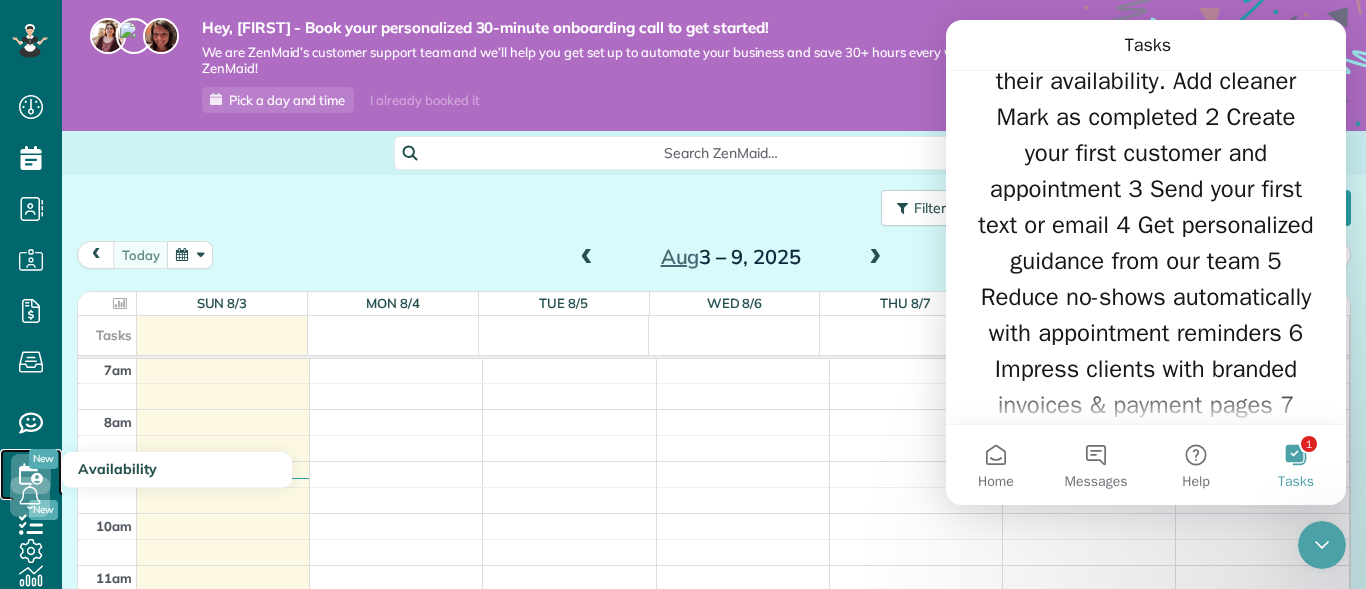 click 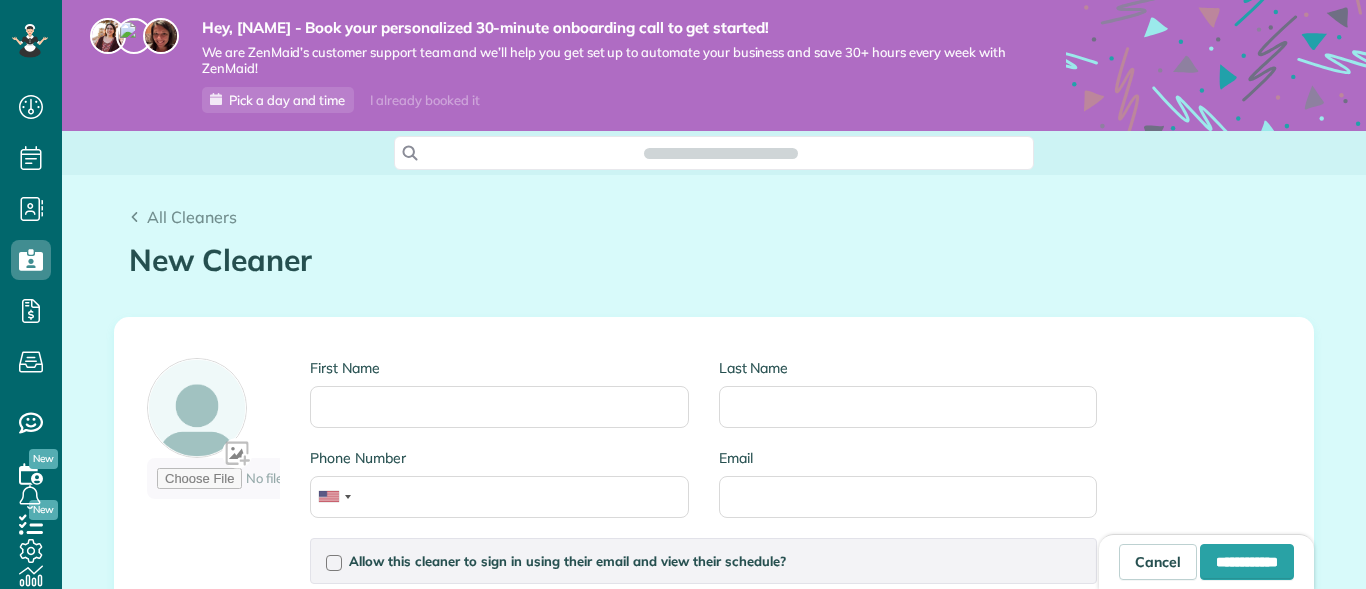 scroll, scrollTop: 0, scrollLeft: 0, axis: both 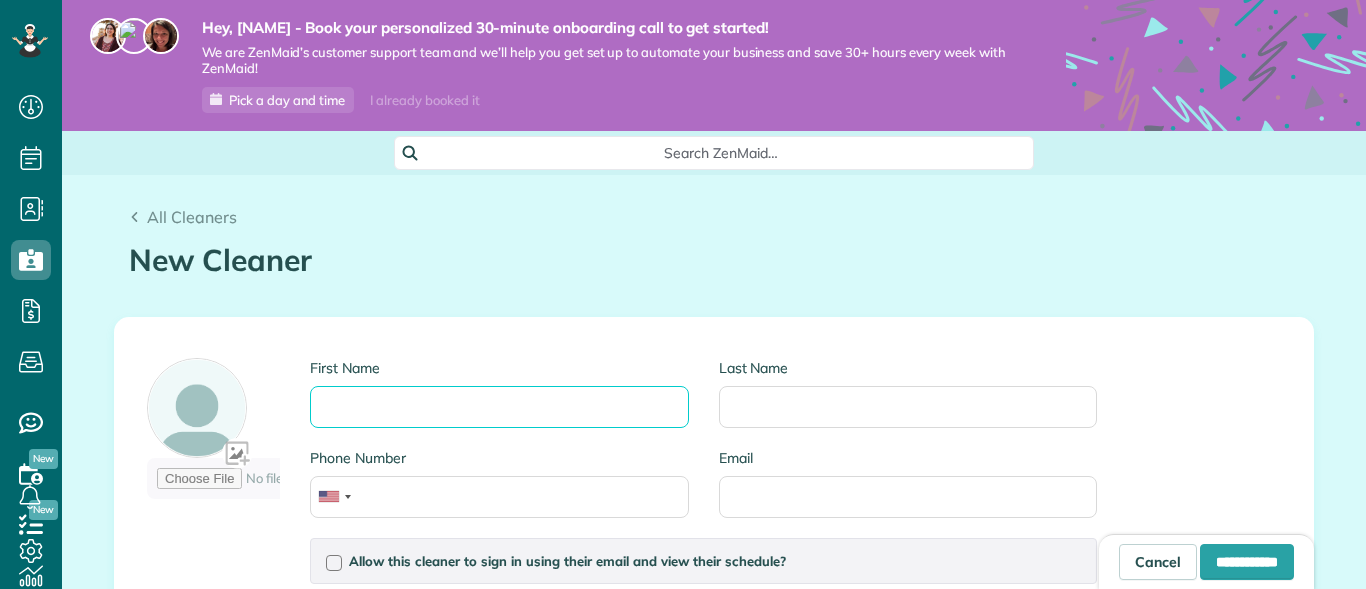 click on "First Name" at bounding box center (499, 407) 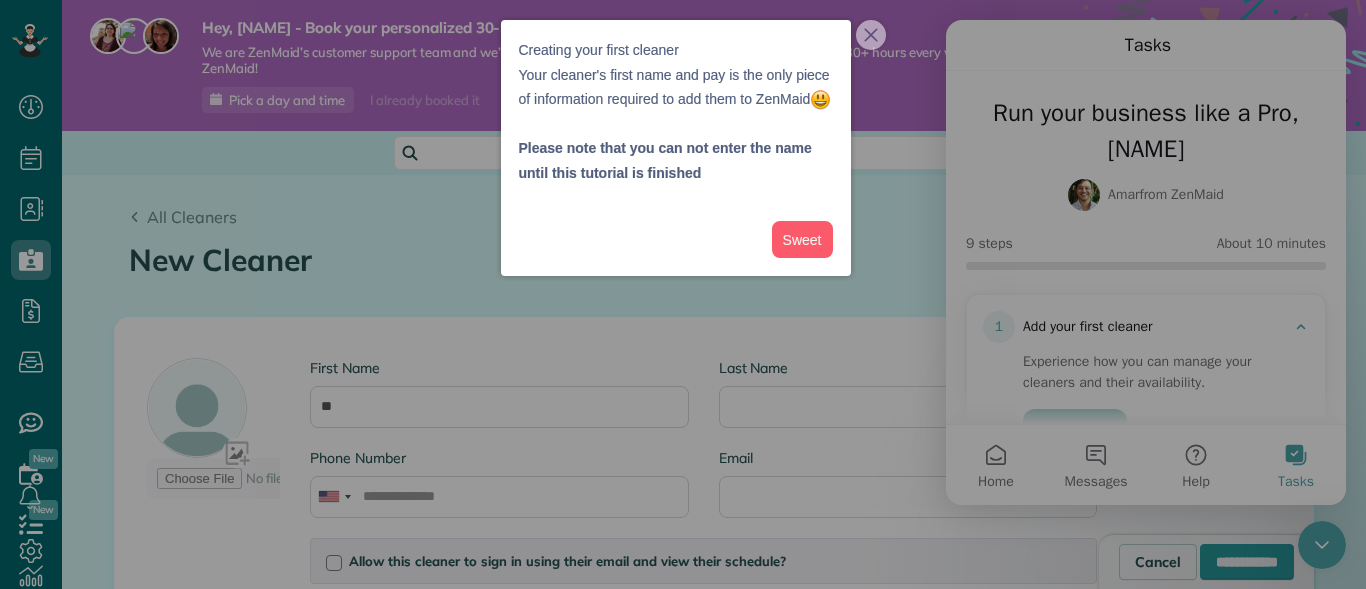 scroll, scrollTop: 0, scrollLeft: 0, axis: both 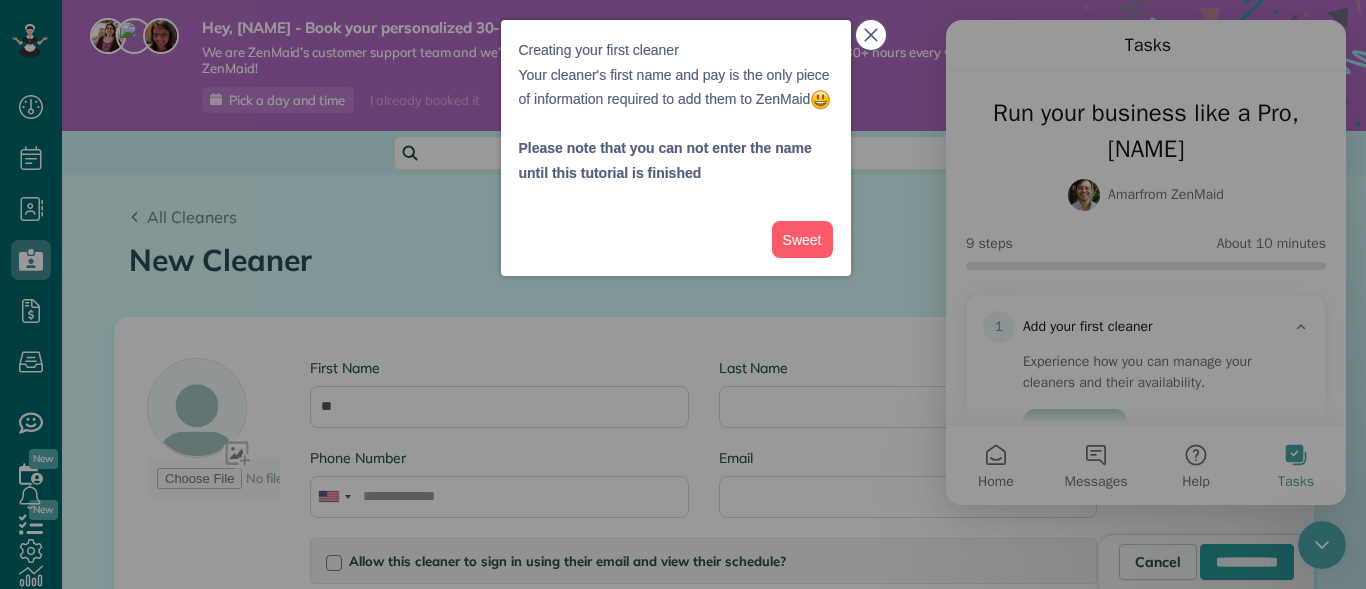 click 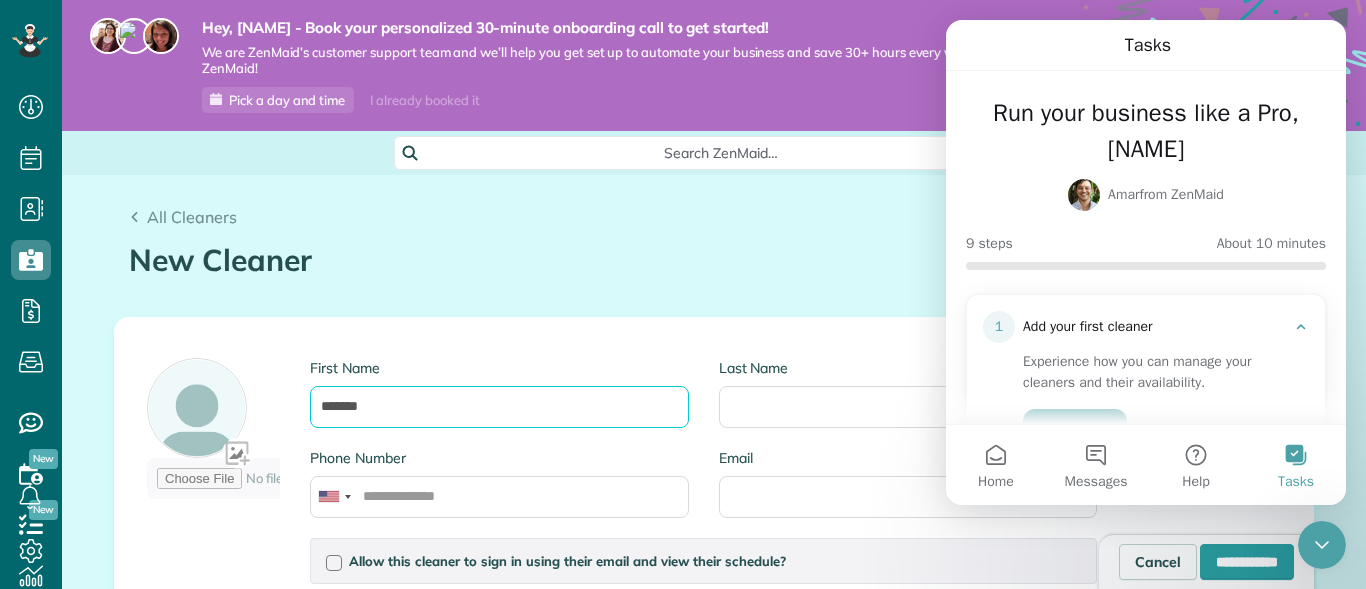 type on "******" 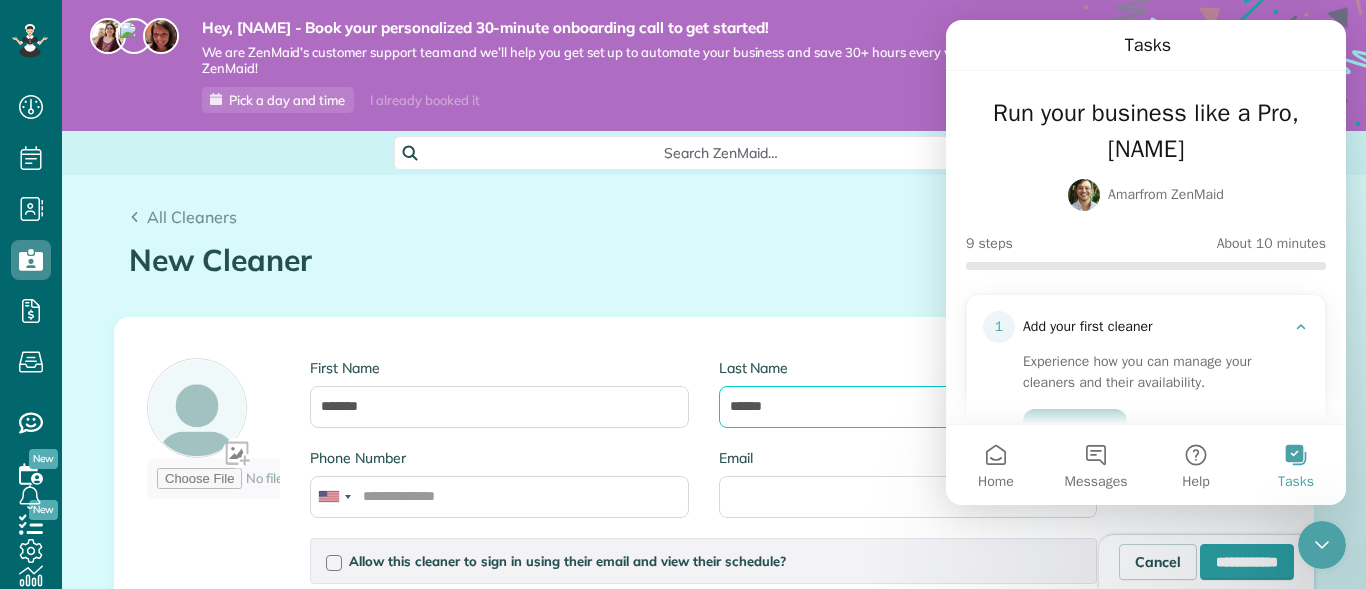 type on "******" 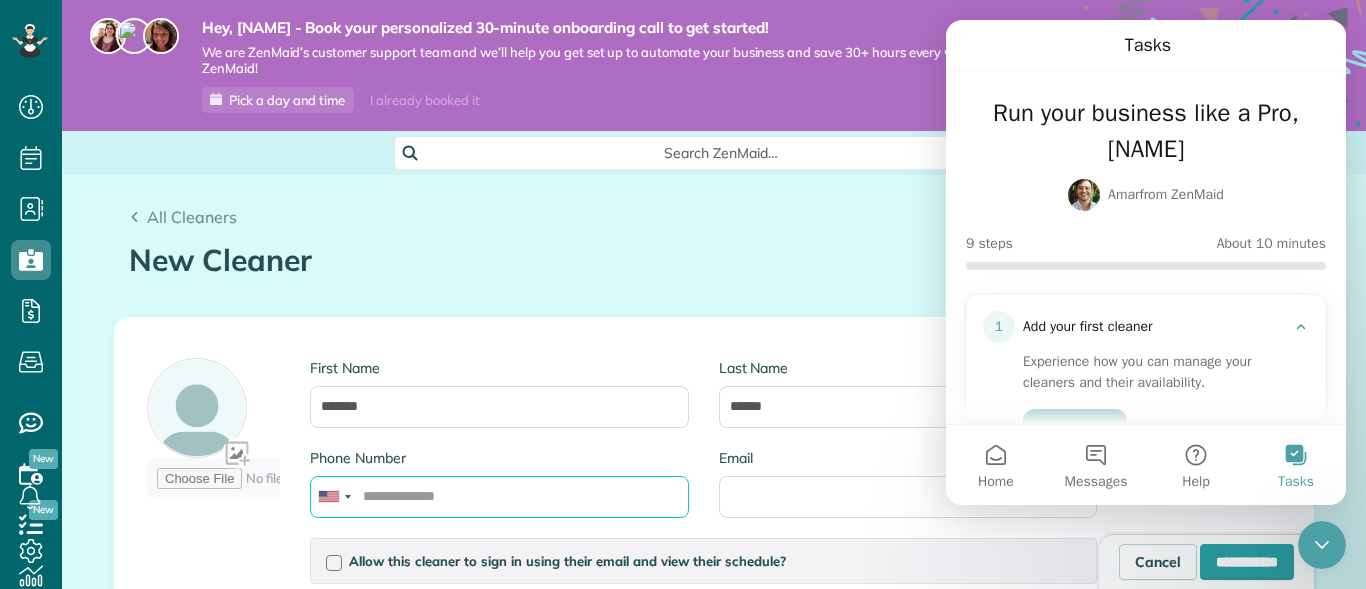 click on "Phone Number" at bounding box center [499, 497] 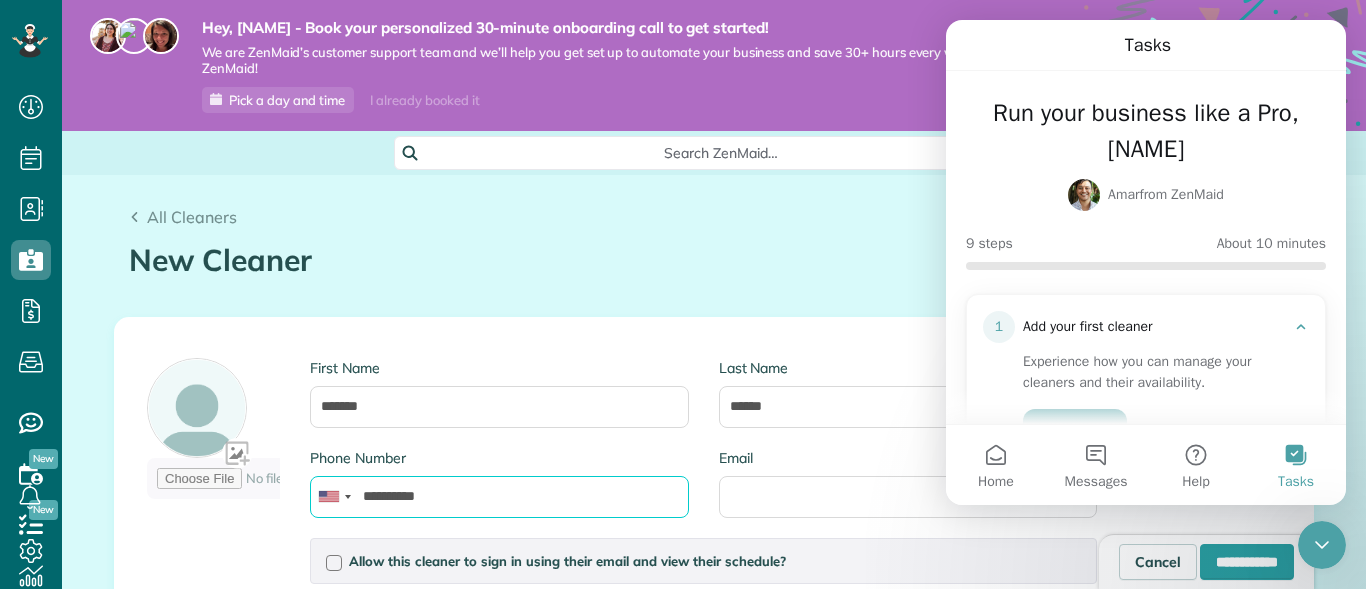 type on "**********" 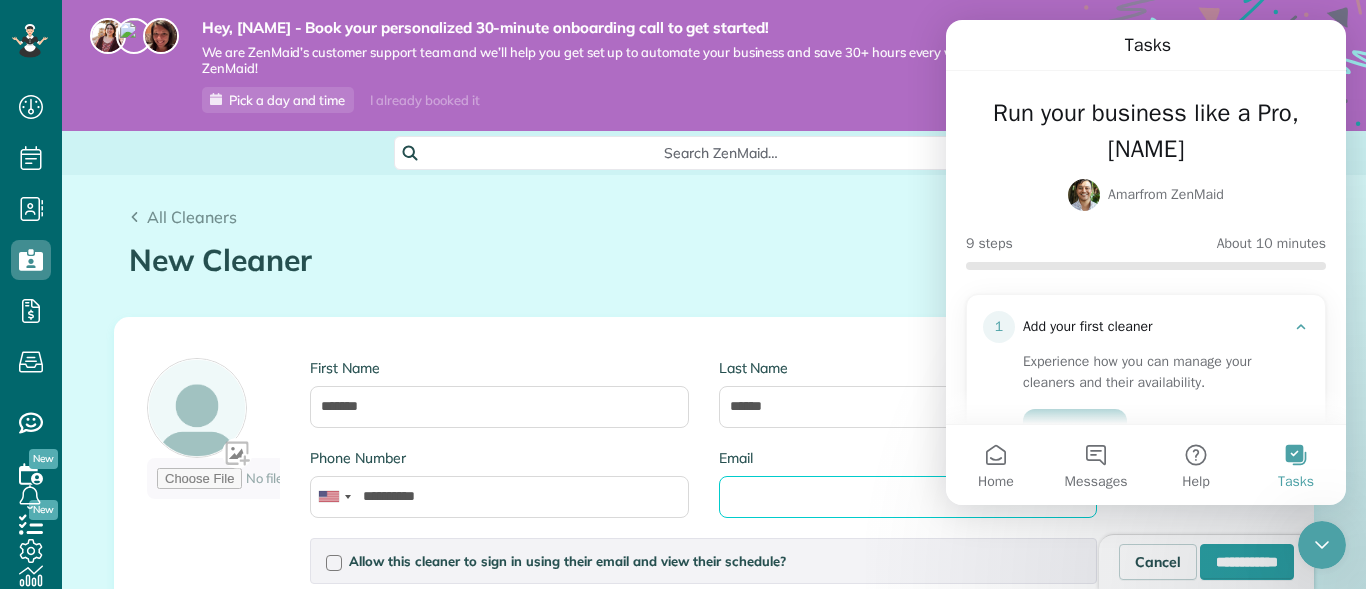 click on "Email" at bounding box center [908, 497] 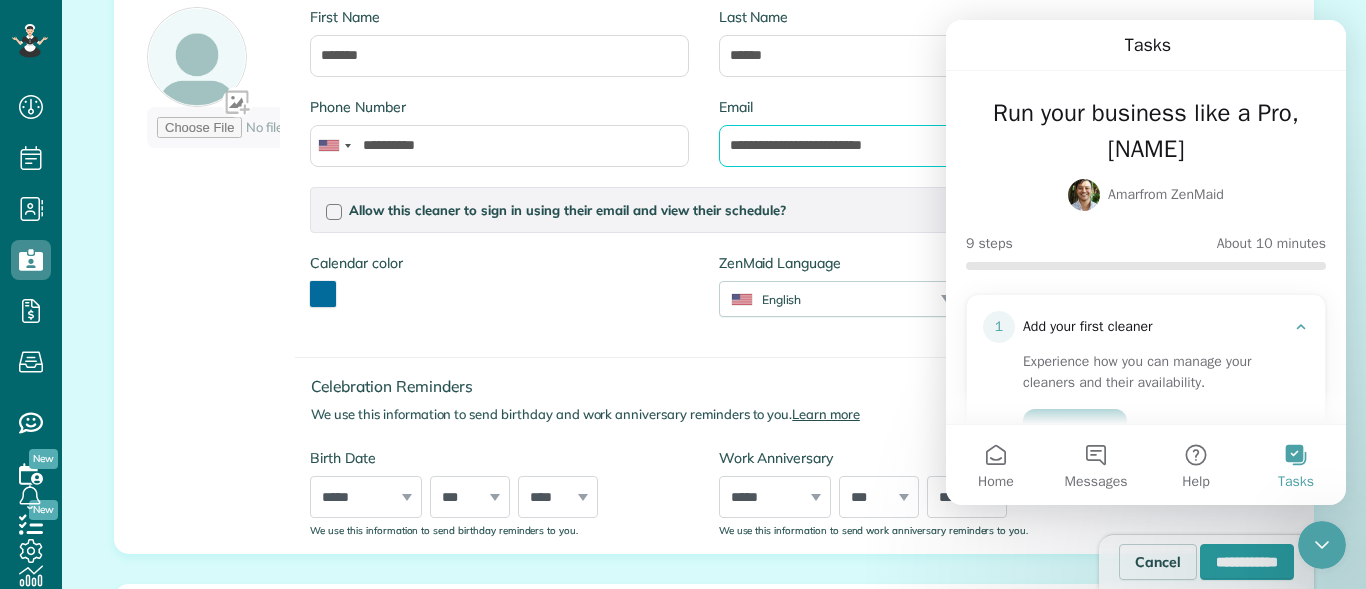 scroll, scrollTop: 352, scrollLeft: 0, axis: vertical 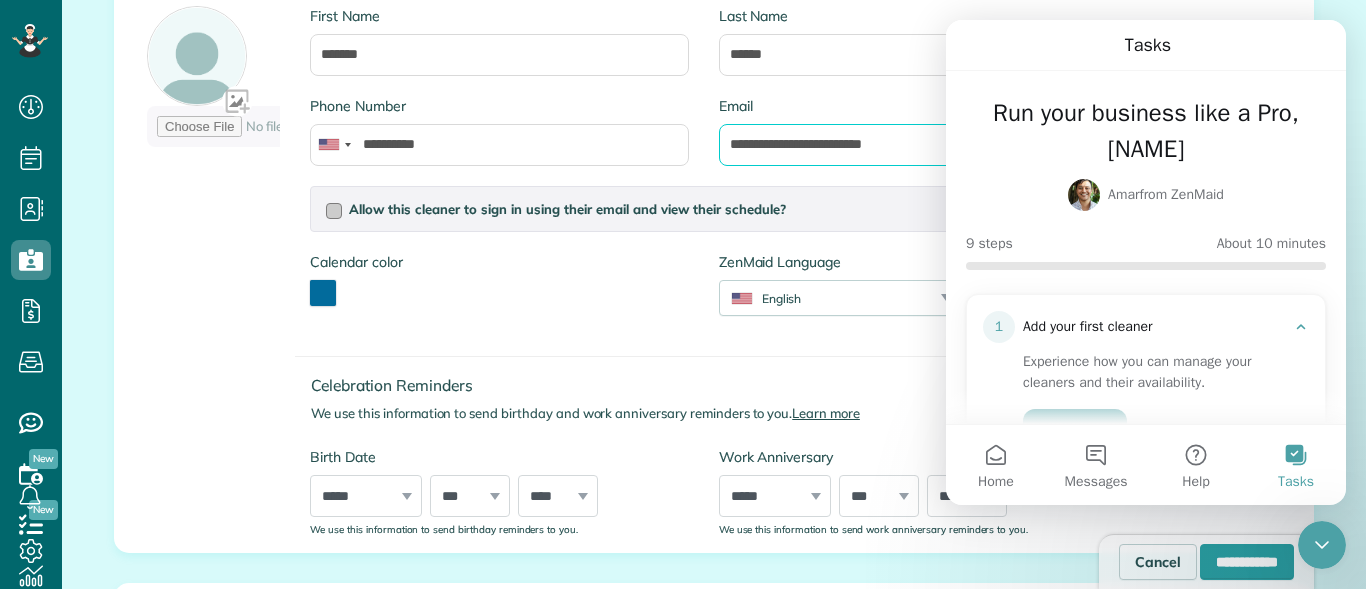 type on "**********" 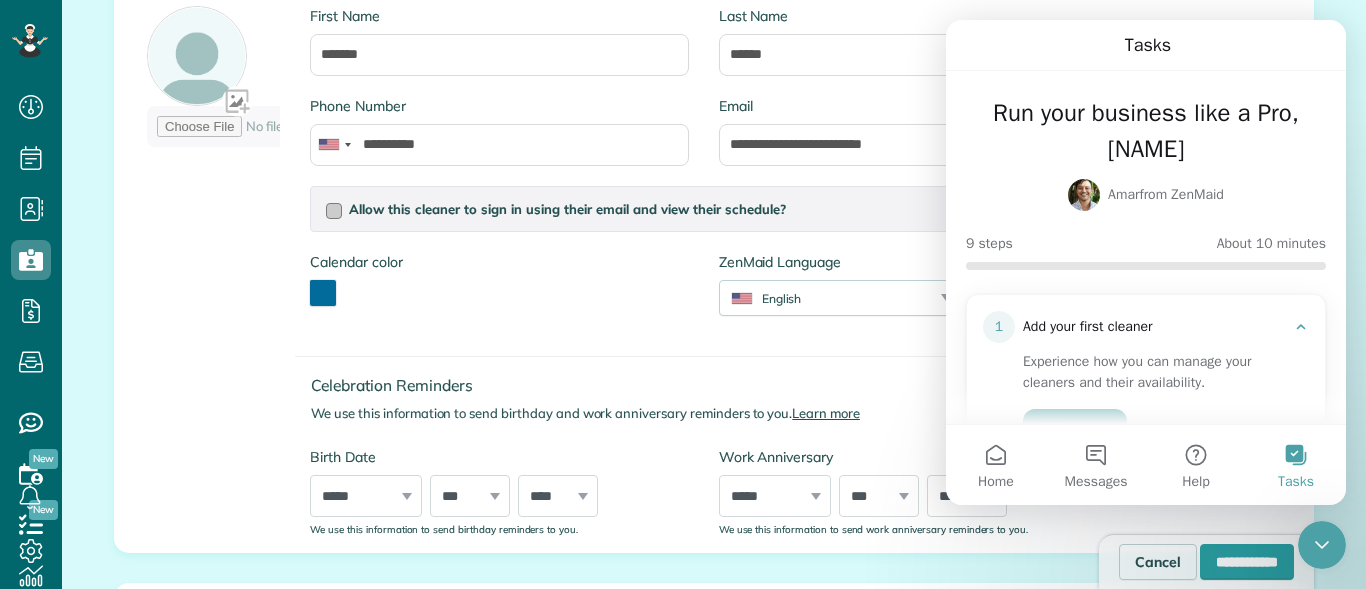 click at bounding box center [334, 211] 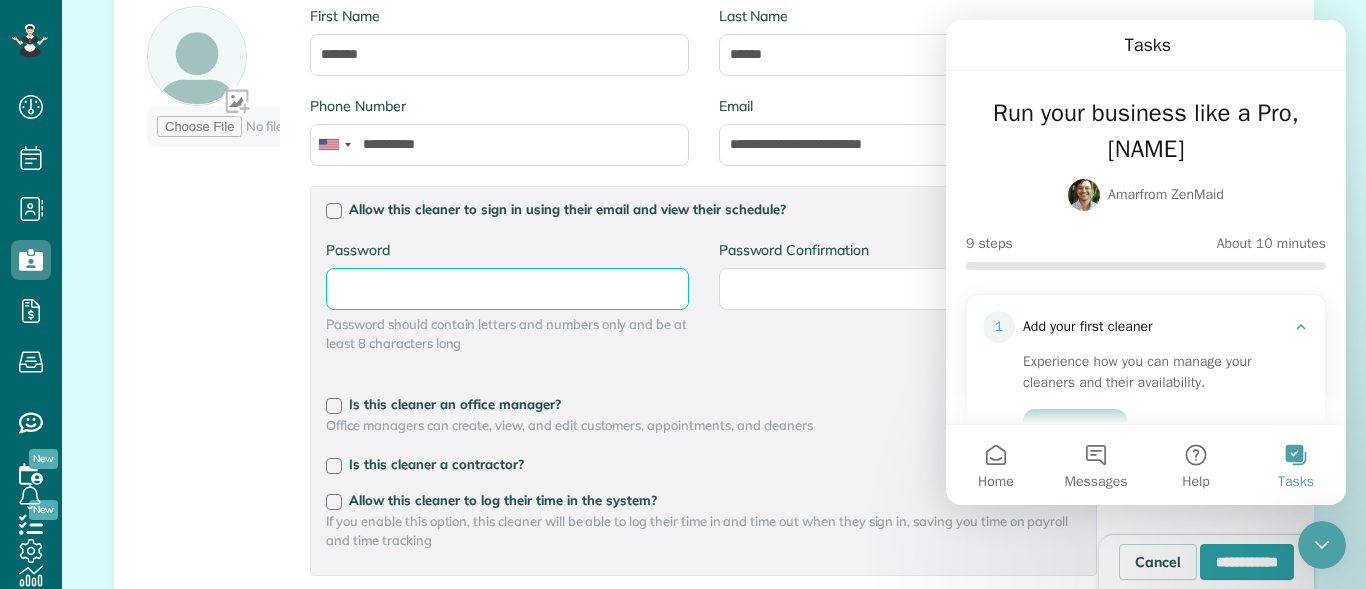 click on "Password" at bounding box center [0, 0] 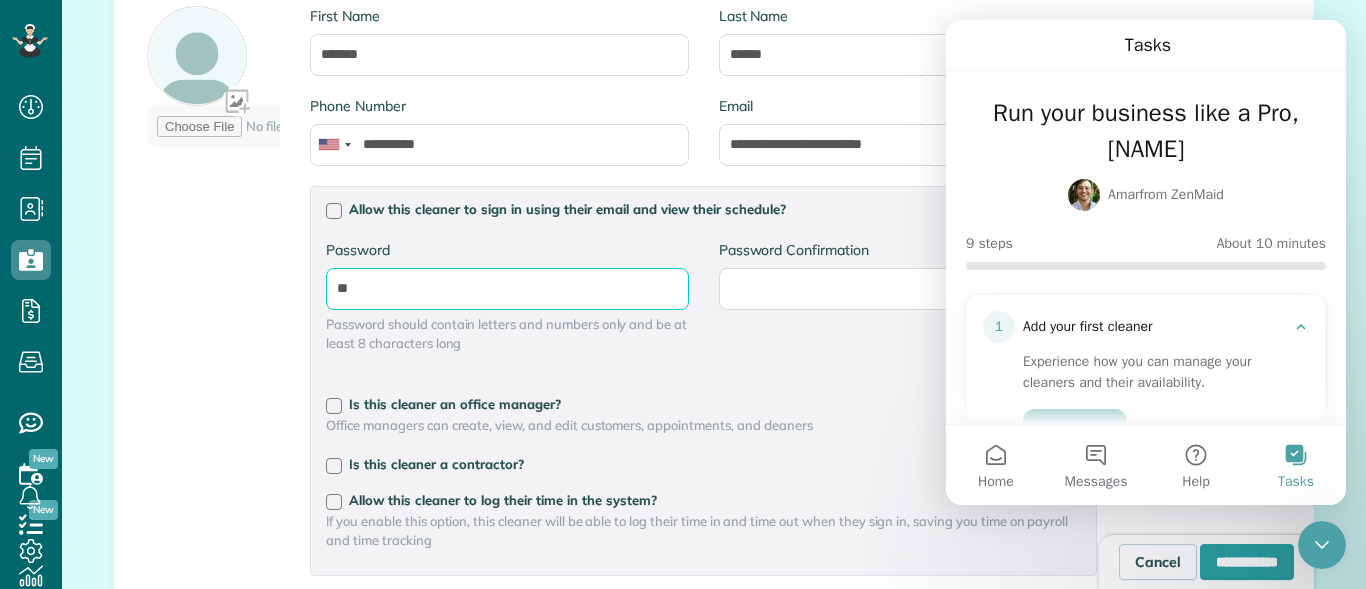 type on "*" 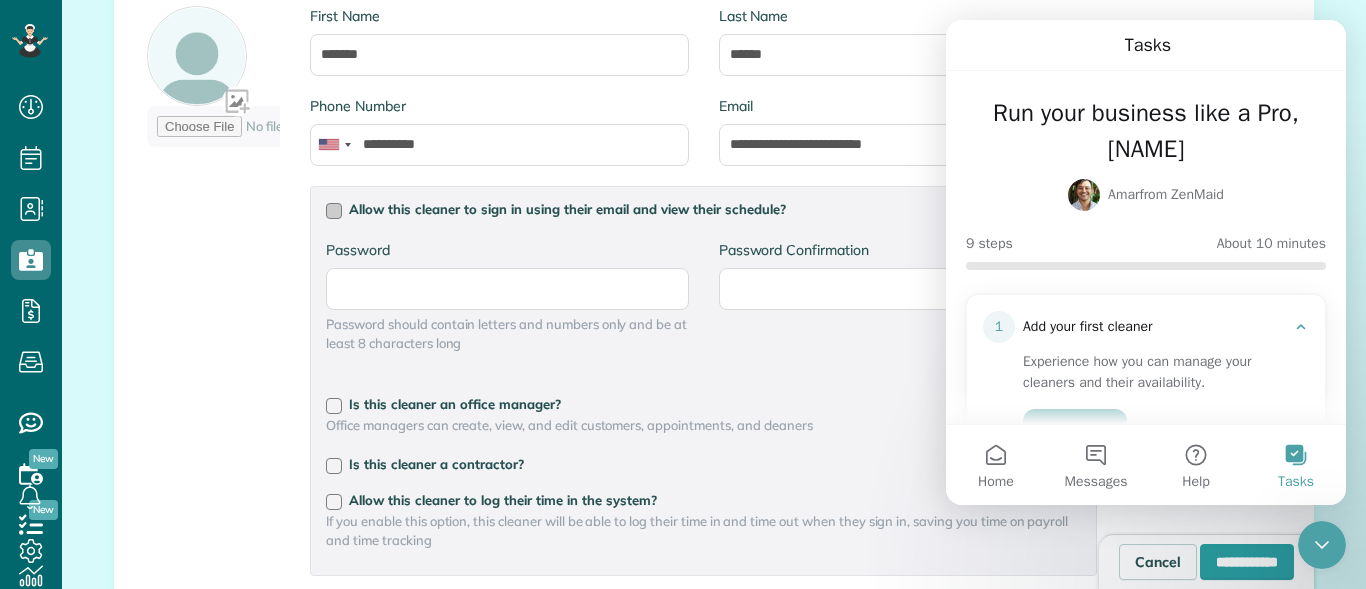 click at bounding box center [334, 211] 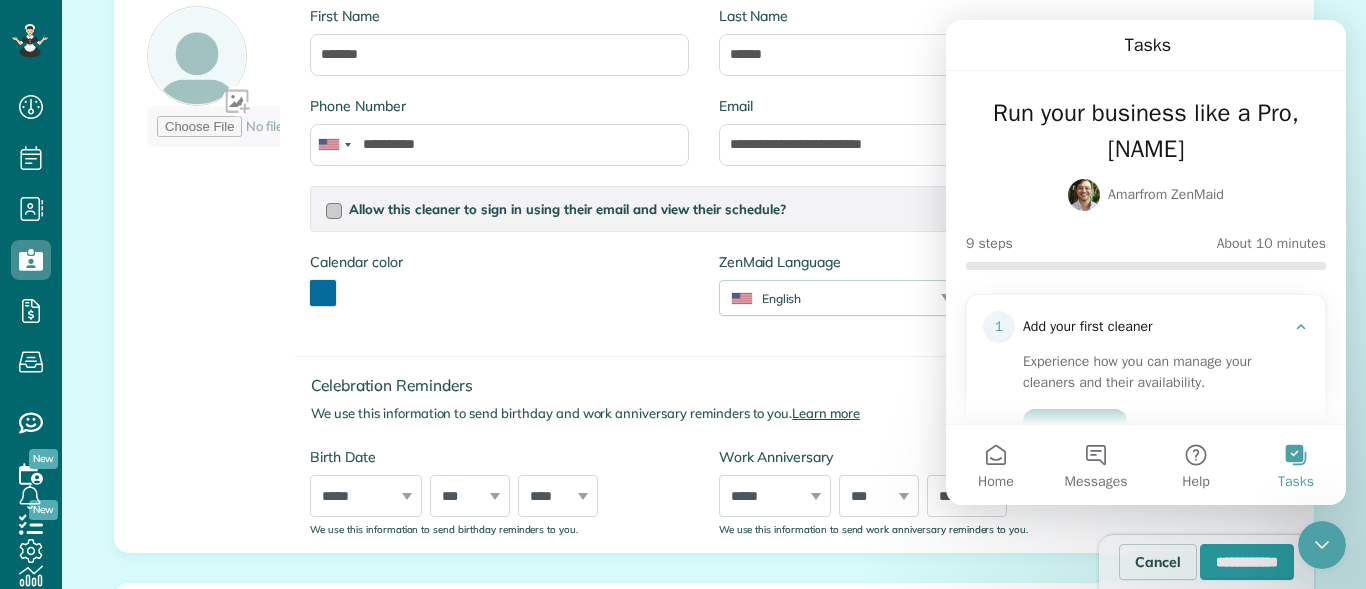 click on "Allow this cleaner to sign in using their email and view their schedule?" at bounding box center (703, 209) 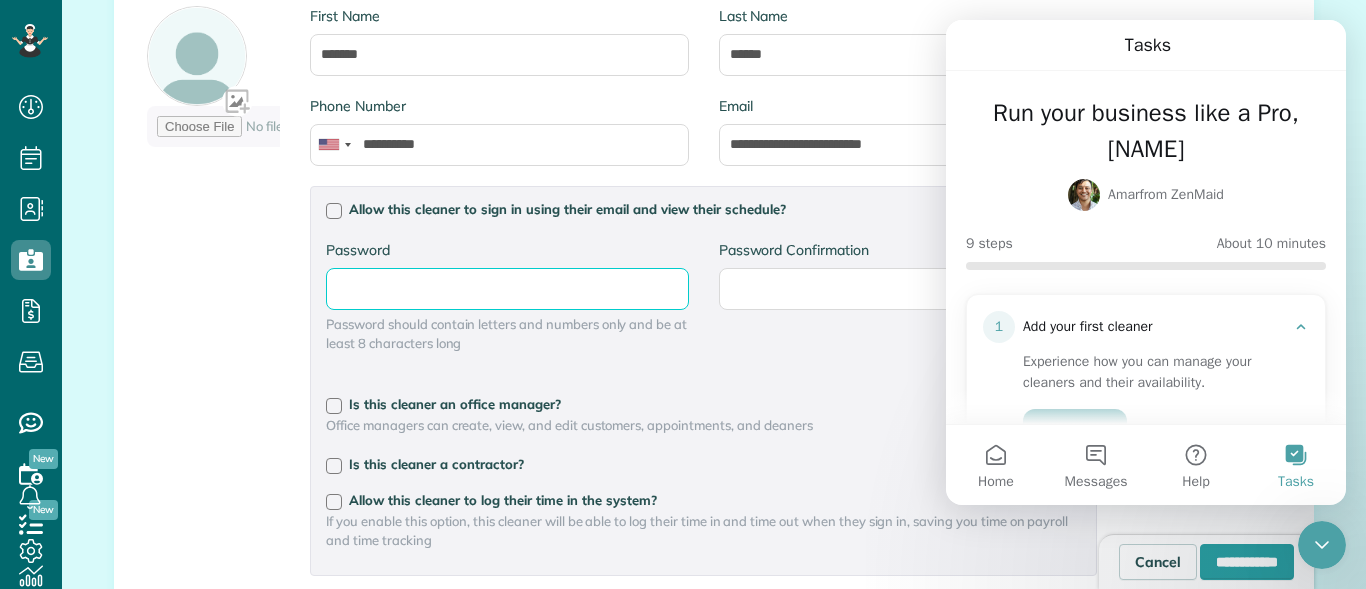 click on "Password" at bounding box center (0, 0) 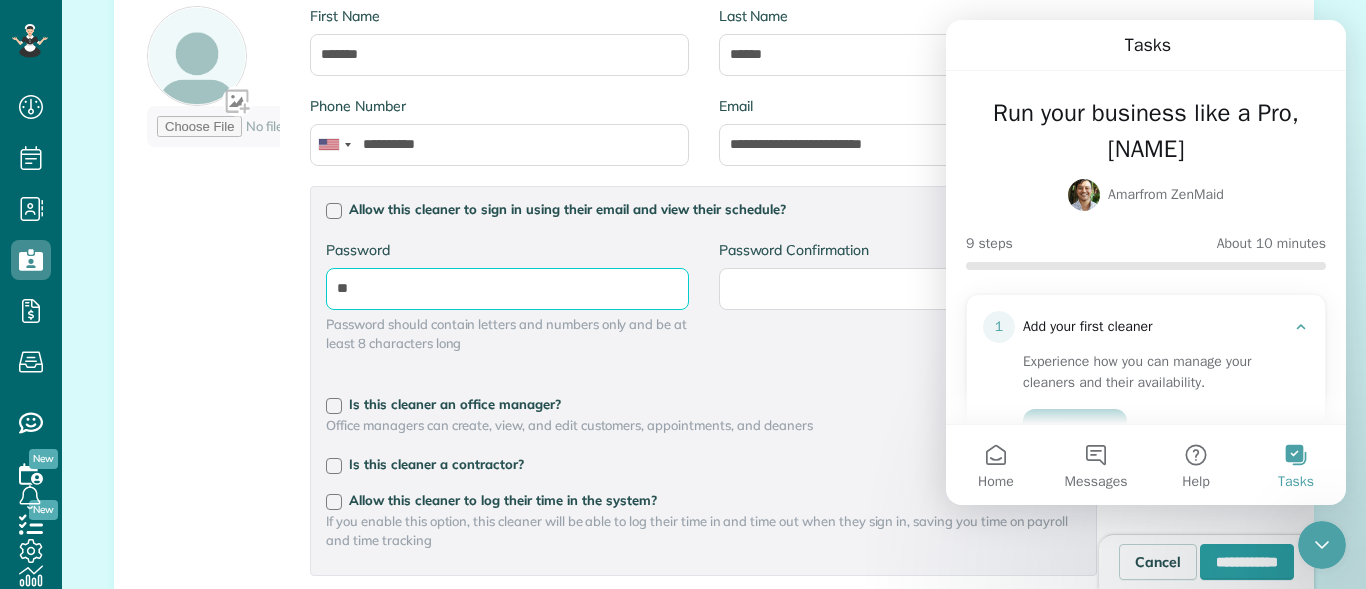 type on "*" 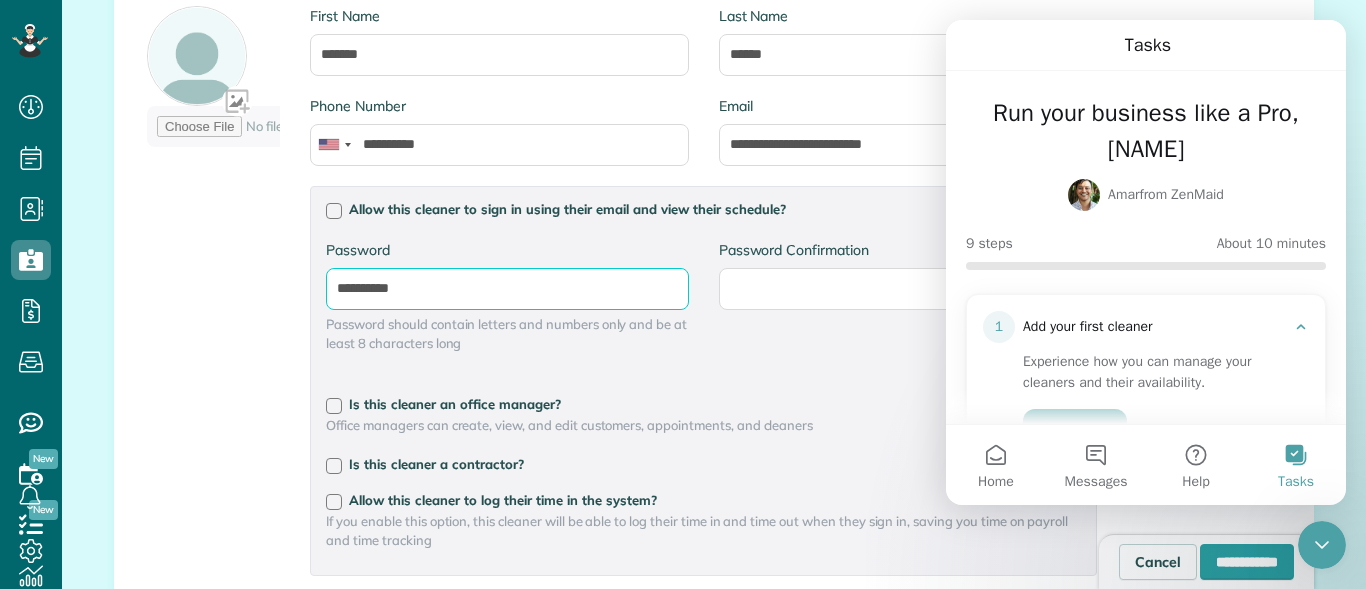 type on "**********" 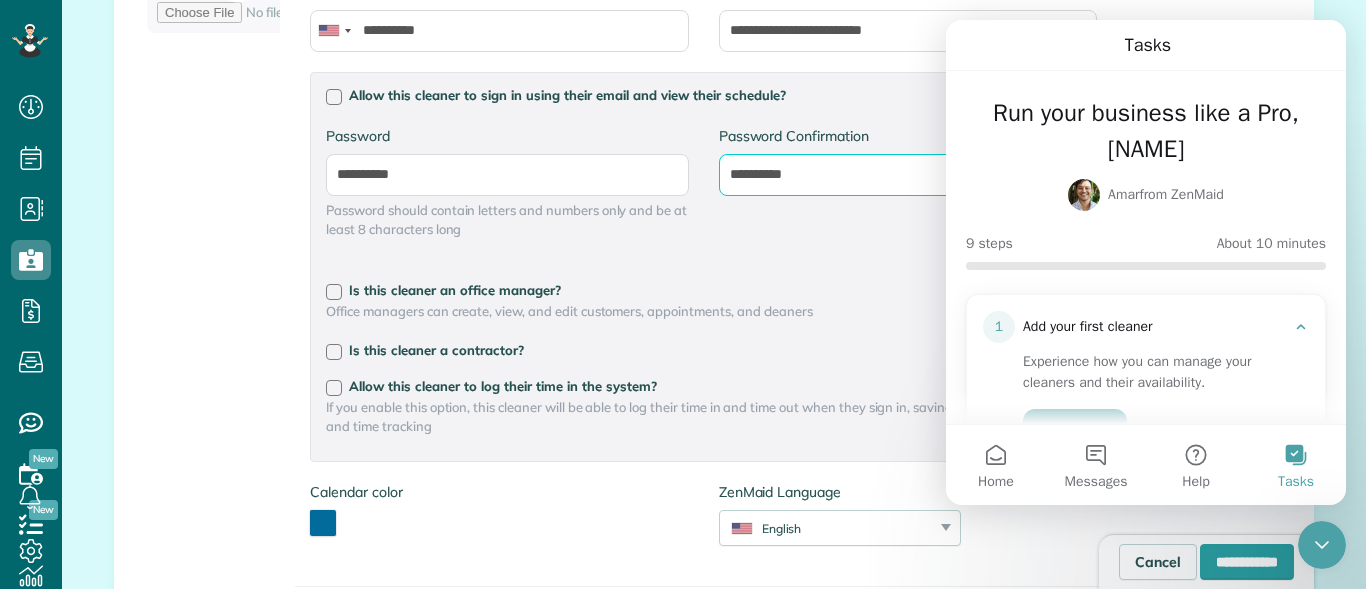scroll, scrollTop: 492, scrollLeft: 0, axis: vertical 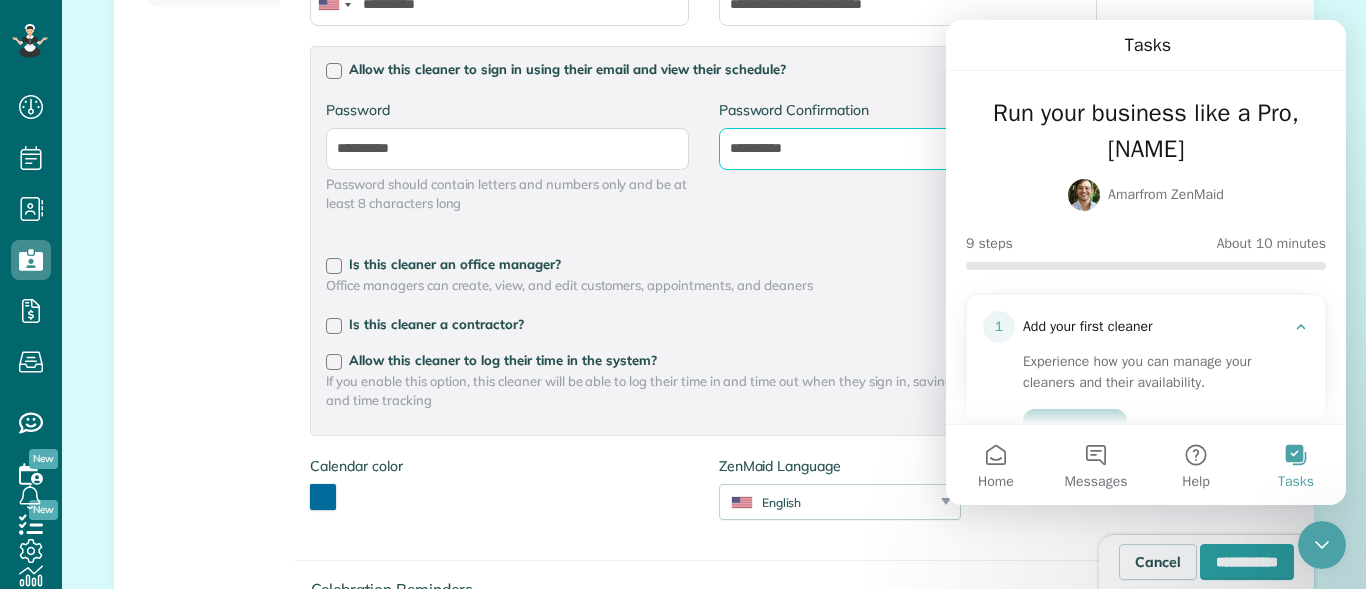 type on "**********" 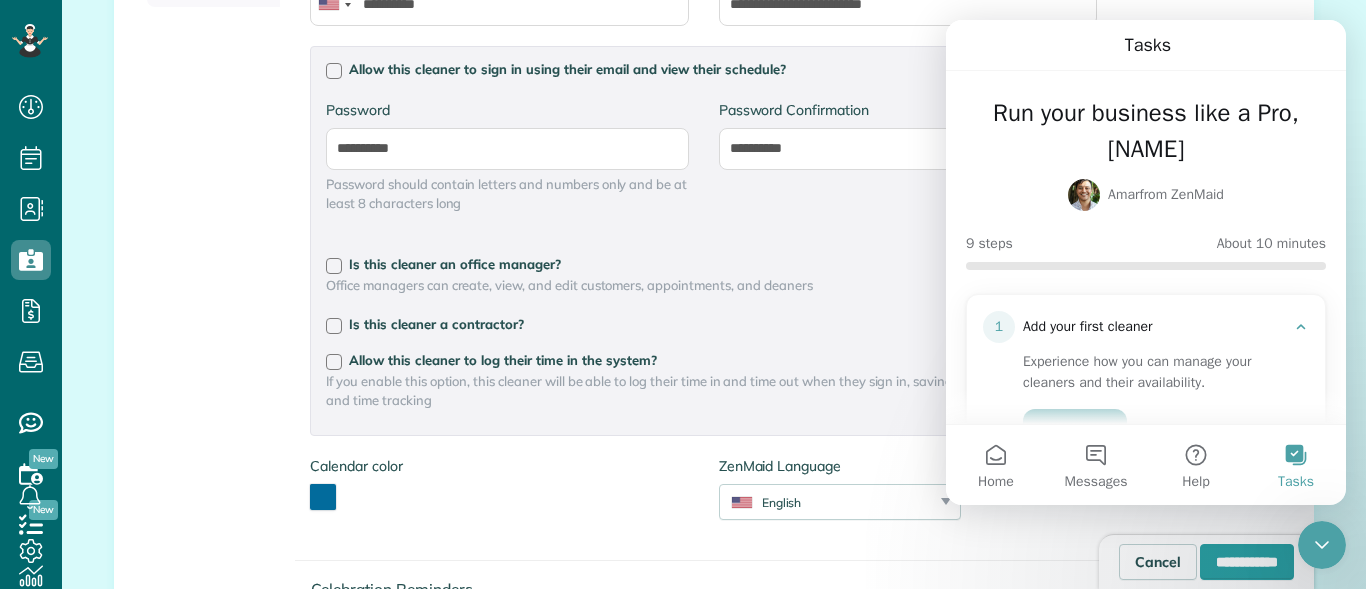 click on "Is this cleaner an office manager? Office managers can create, view, and edit customers, appointments, and cleaners" at bounding box center [703, 276] 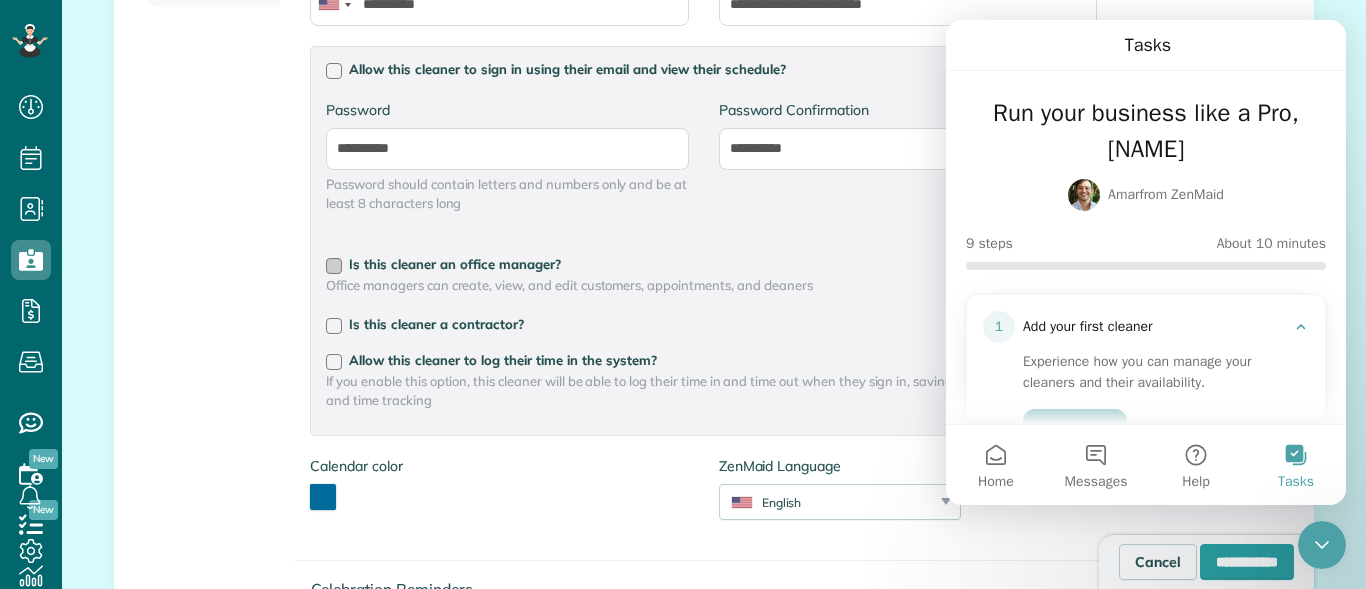 click on "Is this cleaner an office manager?" at bounding box center [703, 264] 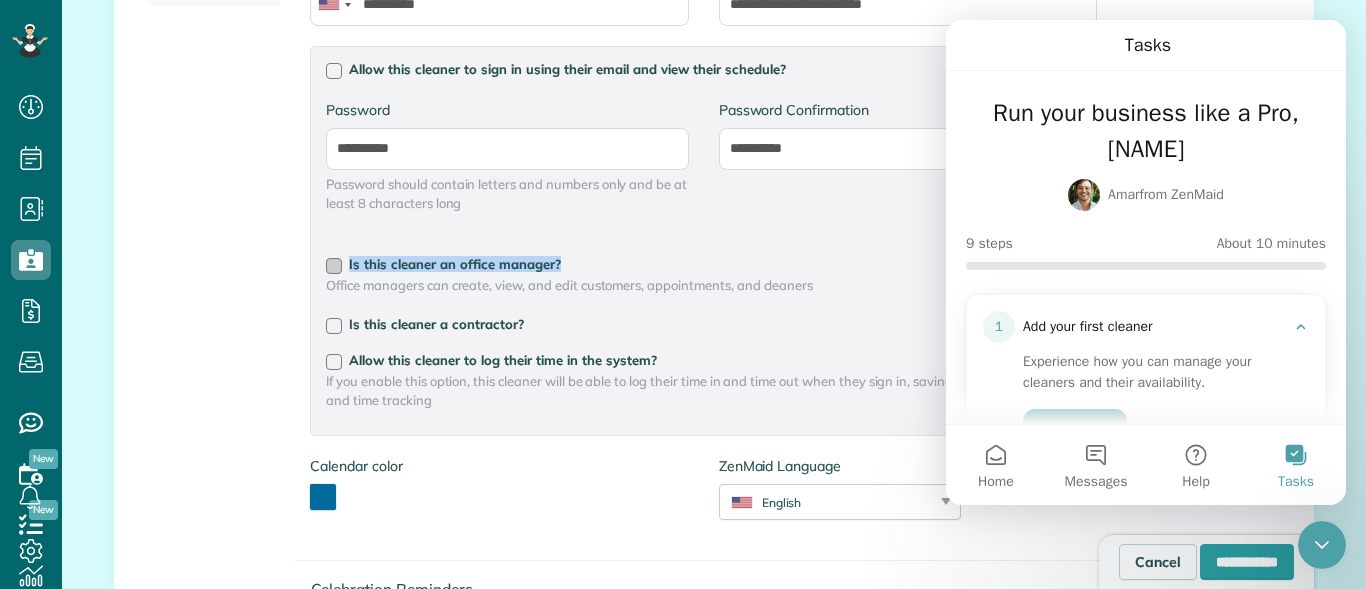 click on "**********" at bounding box center (703, 241) 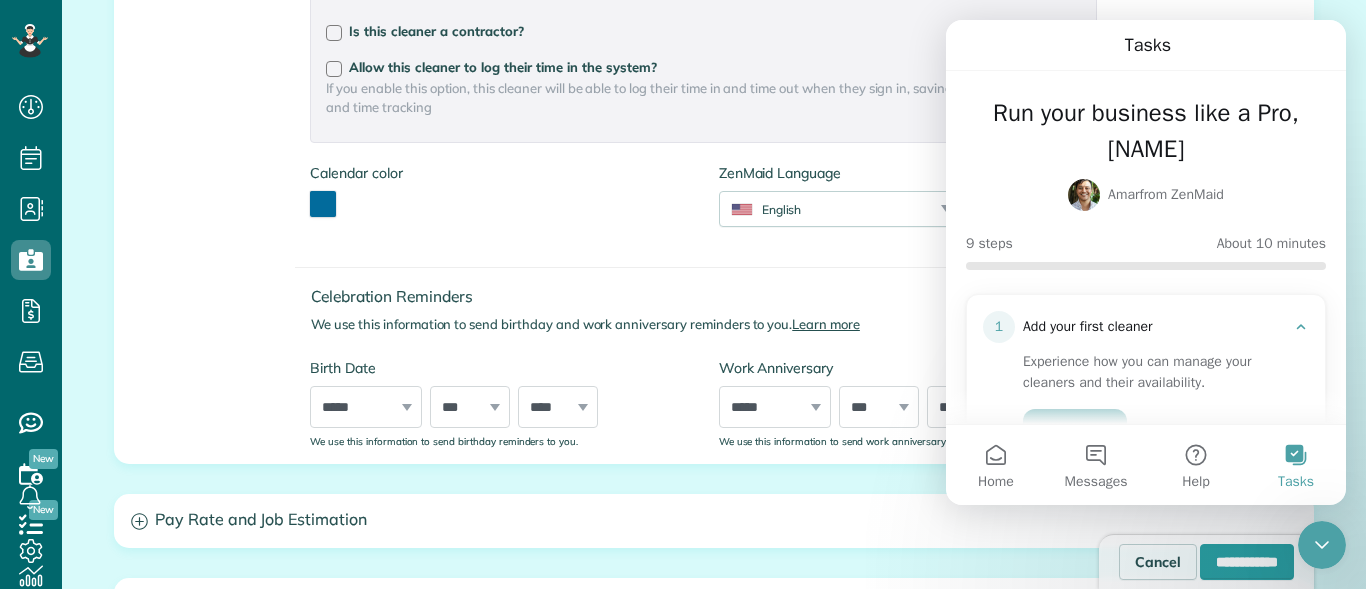 scroll, scrollTop: 788, scrollLeft: 0, axis: vertical 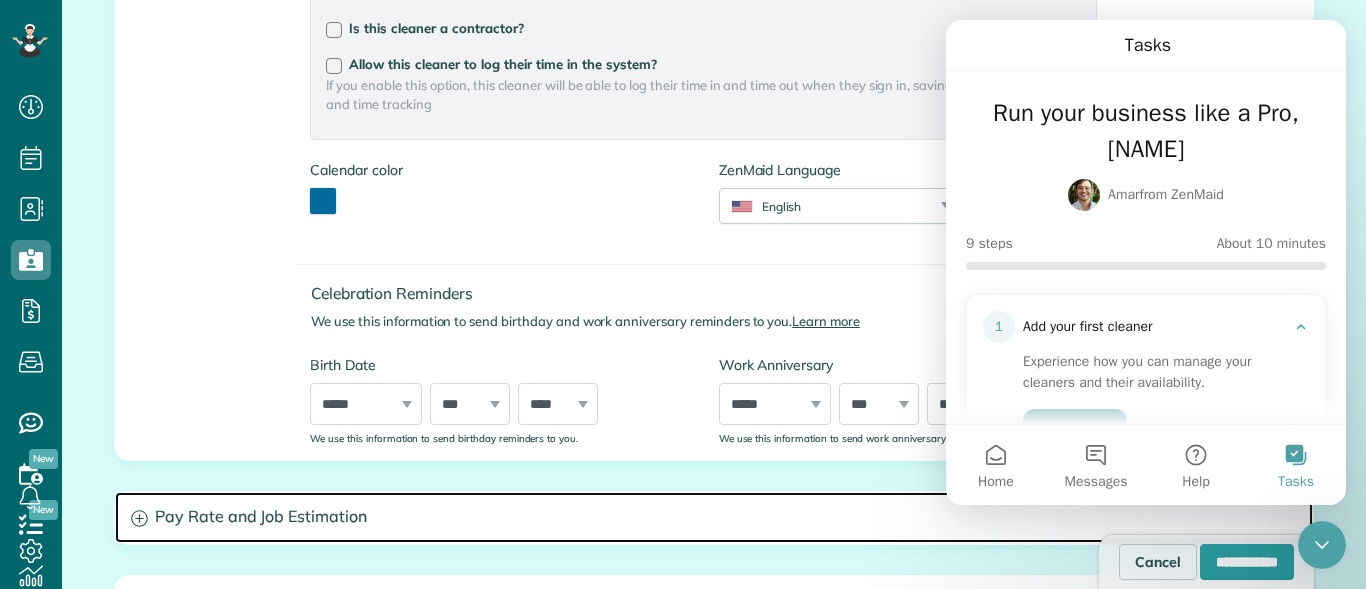click on "Pay Rate and Job Estimation" at bounding box center [714, 517] 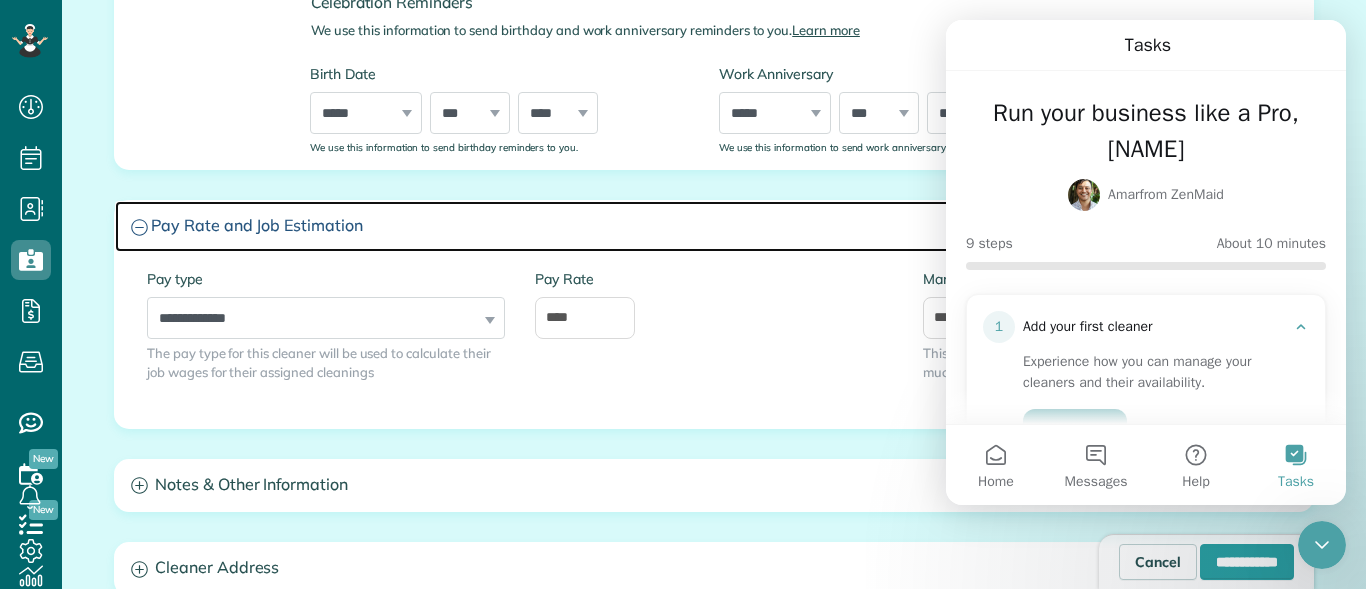 scroll, scrollTop: 1094, scrollLeft: 0, axis: vertical 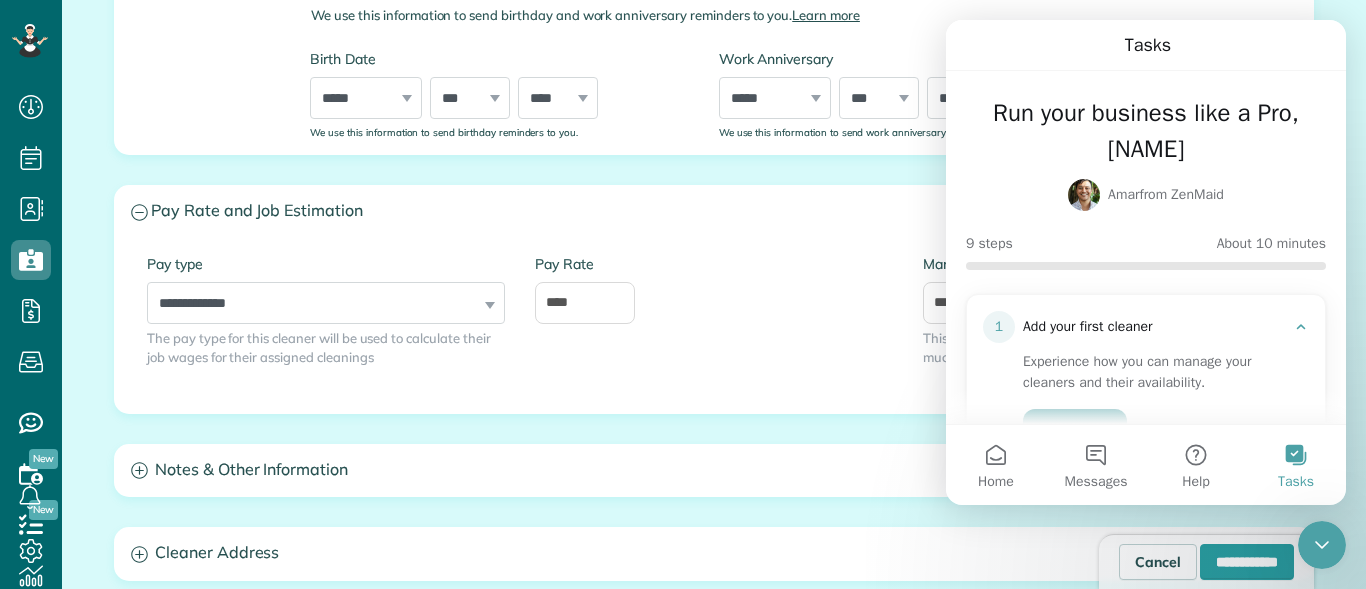 click on "**********" at bounding box center (326, 289) 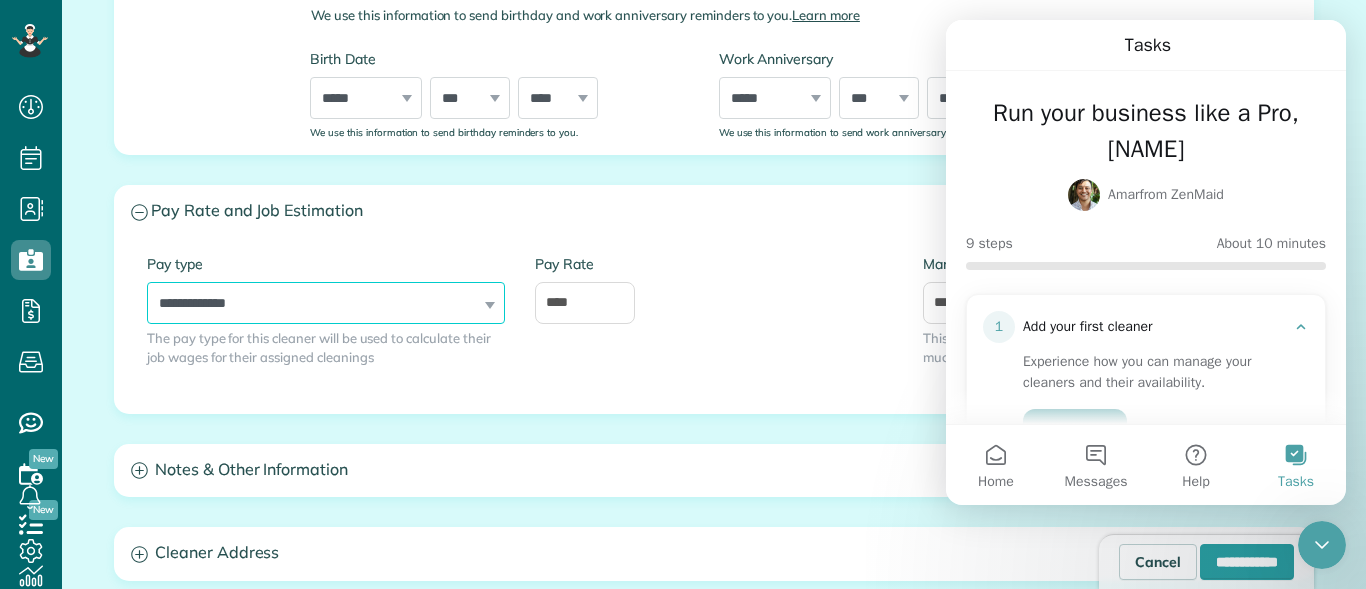 click on "**********" at bounding box center [326, 303] 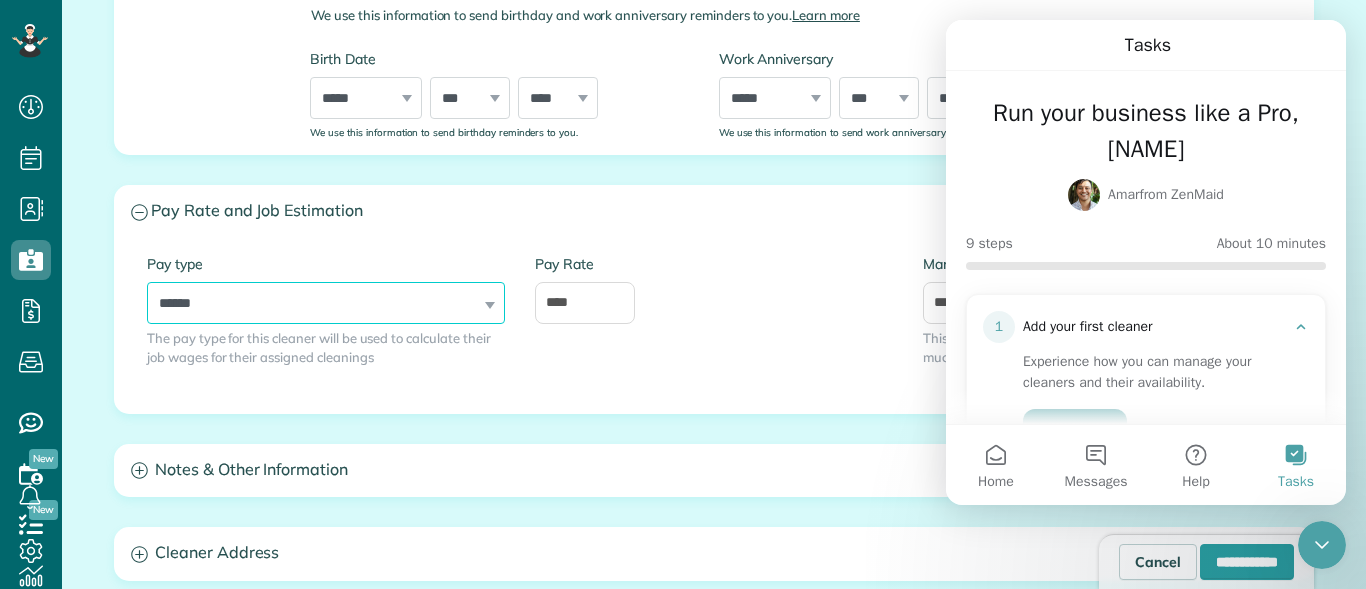 click on "**********" at bounding box center (326, 303) 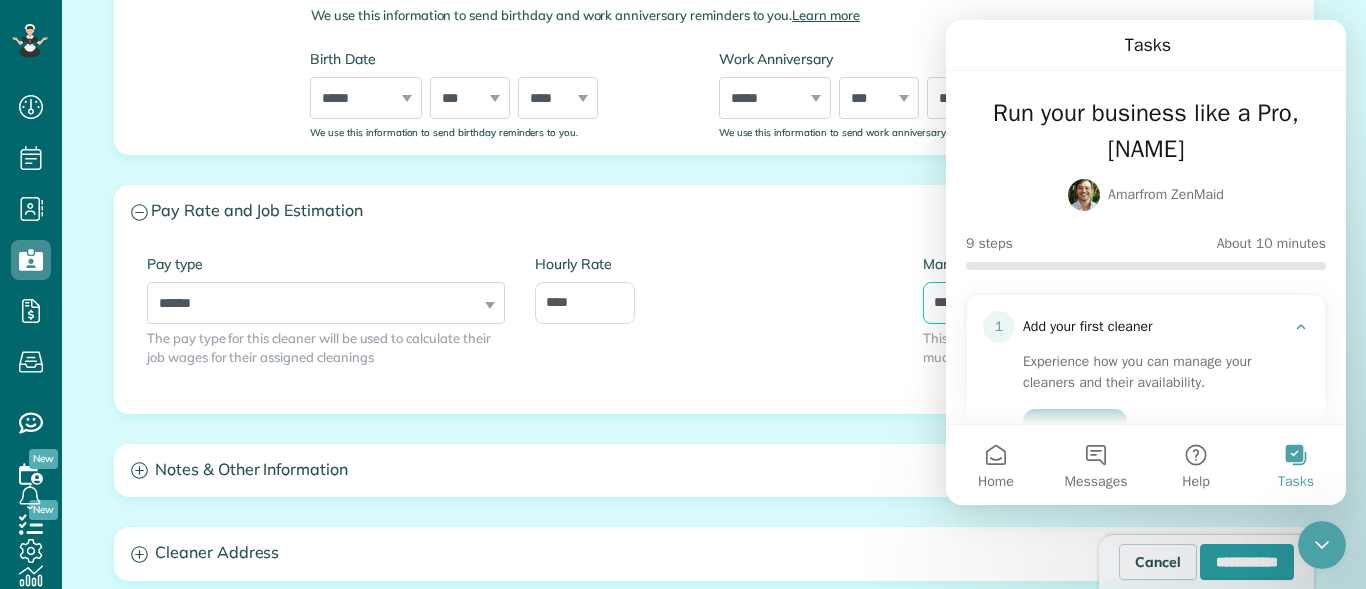 click on "***" at bounding box center [973, 303] 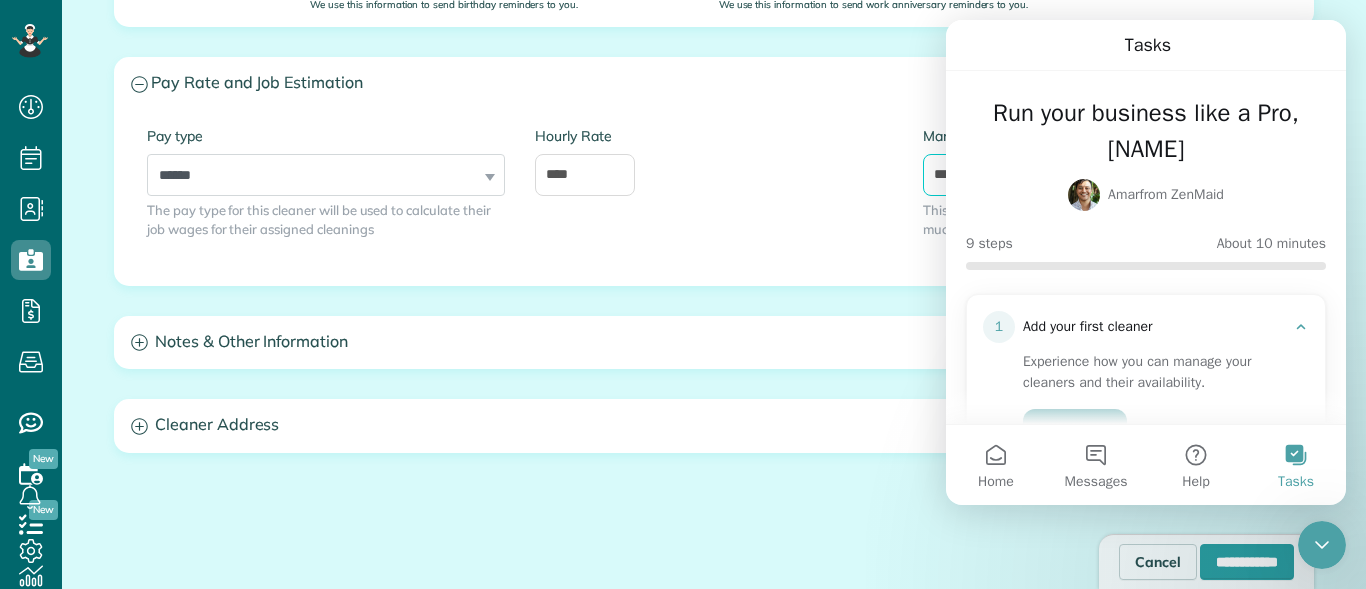 scroll, scrollTop: 1230, scrollLeft: 0, axis: vertical 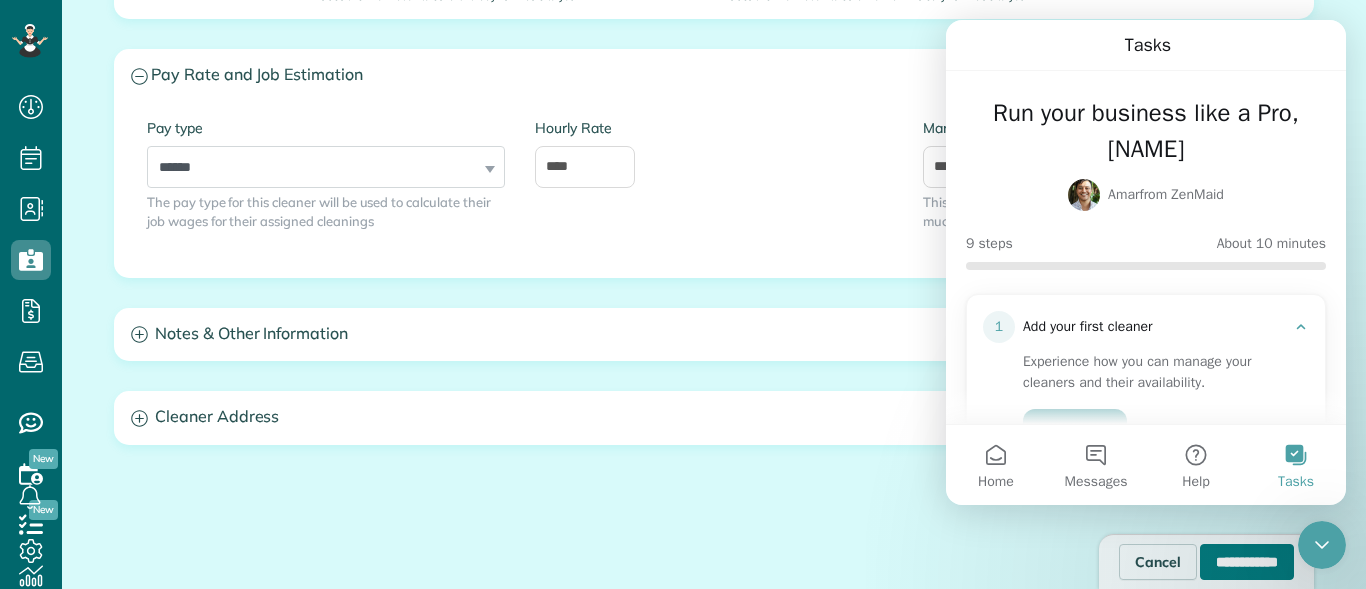 click on "**********" at bounding box center (1247, 562) 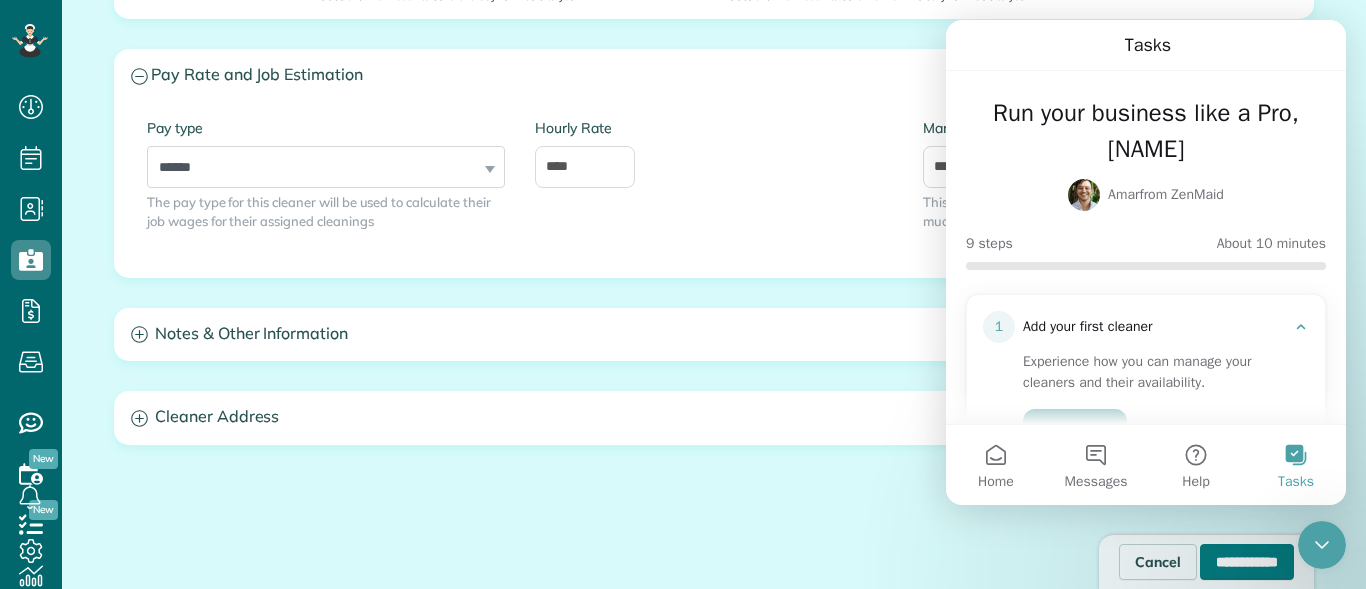 type on "**********" 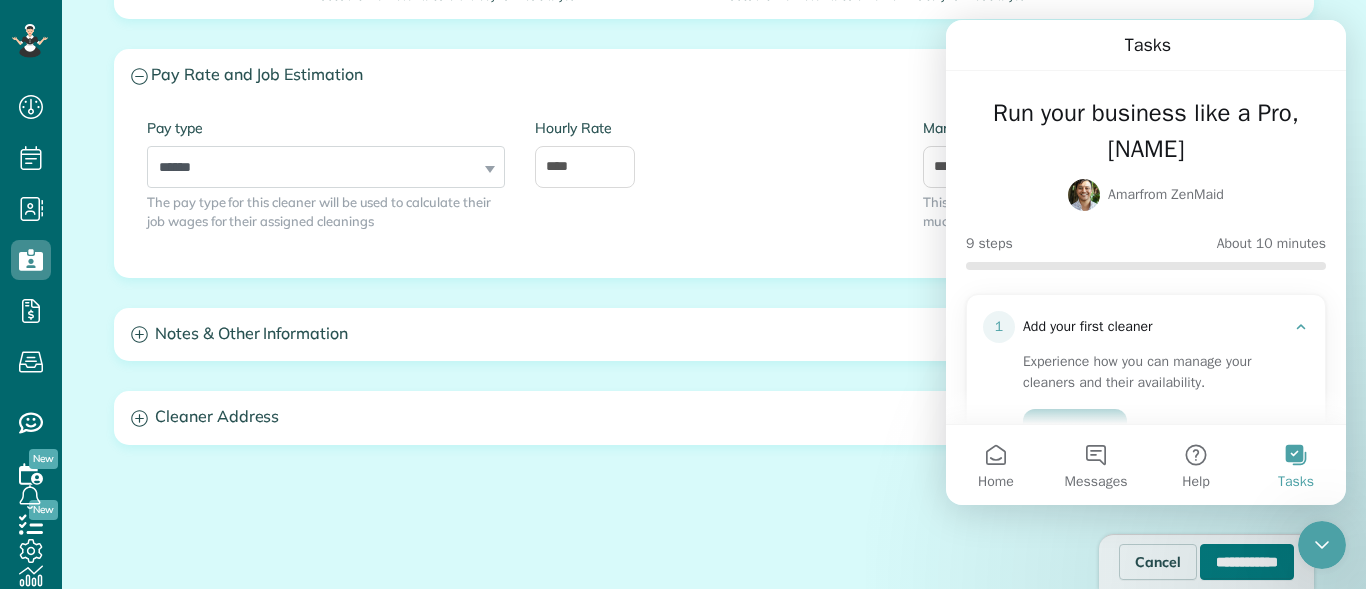 type on "**********" 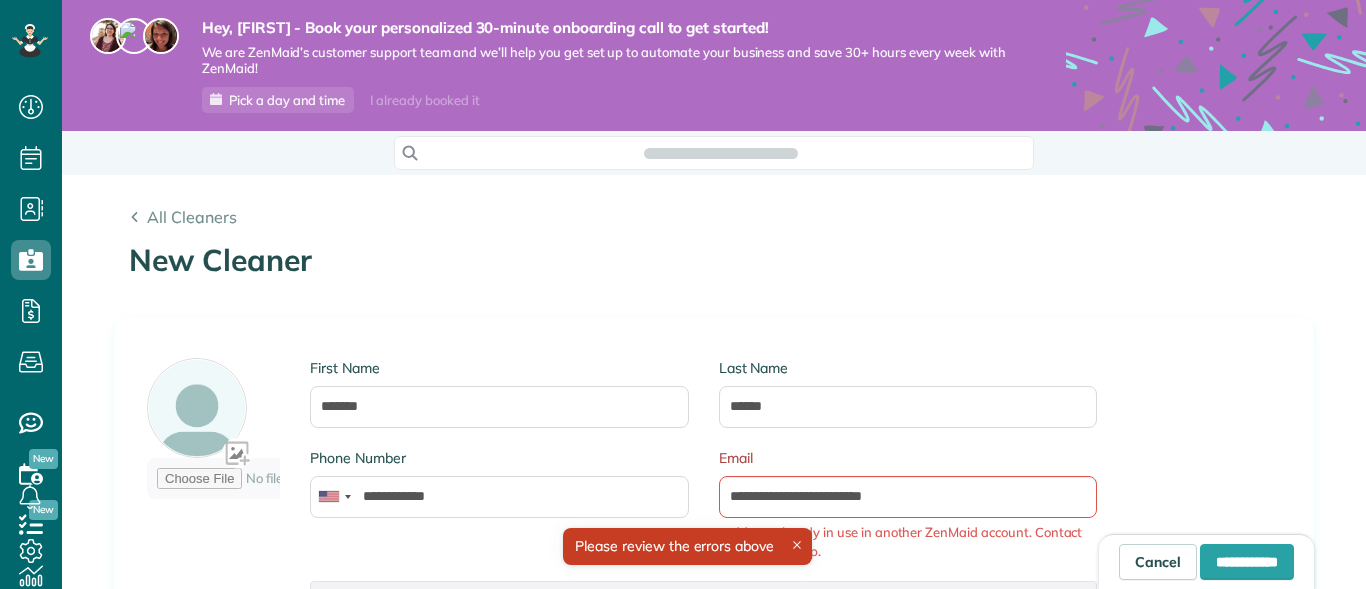 scroll, scrollTop: 0, scrollLeft: 0, axis: both 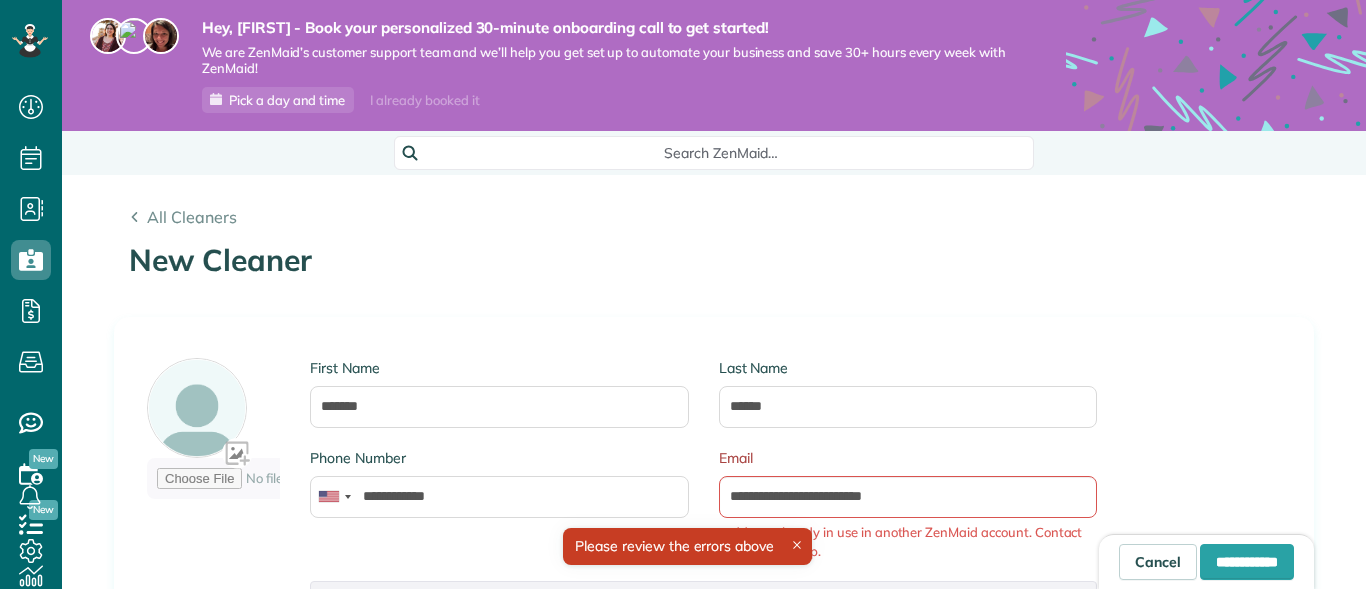 type on "**********" 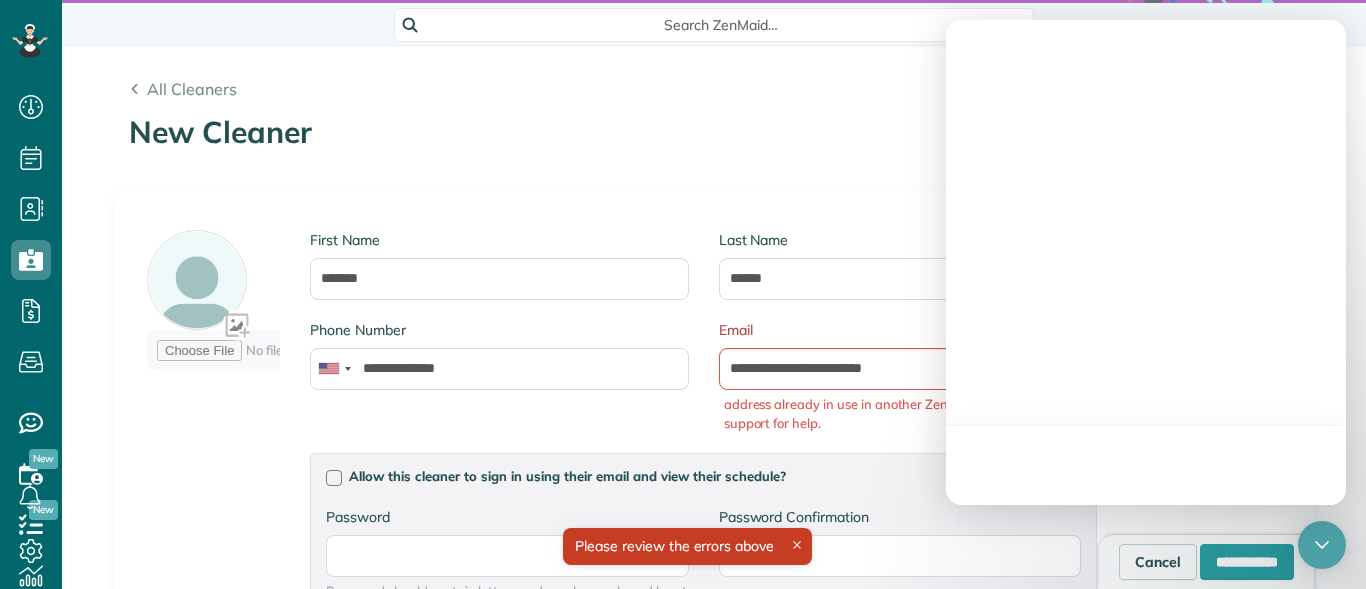 scroll, scrollTop: 130, scrollLeft: 0, axis: vertical 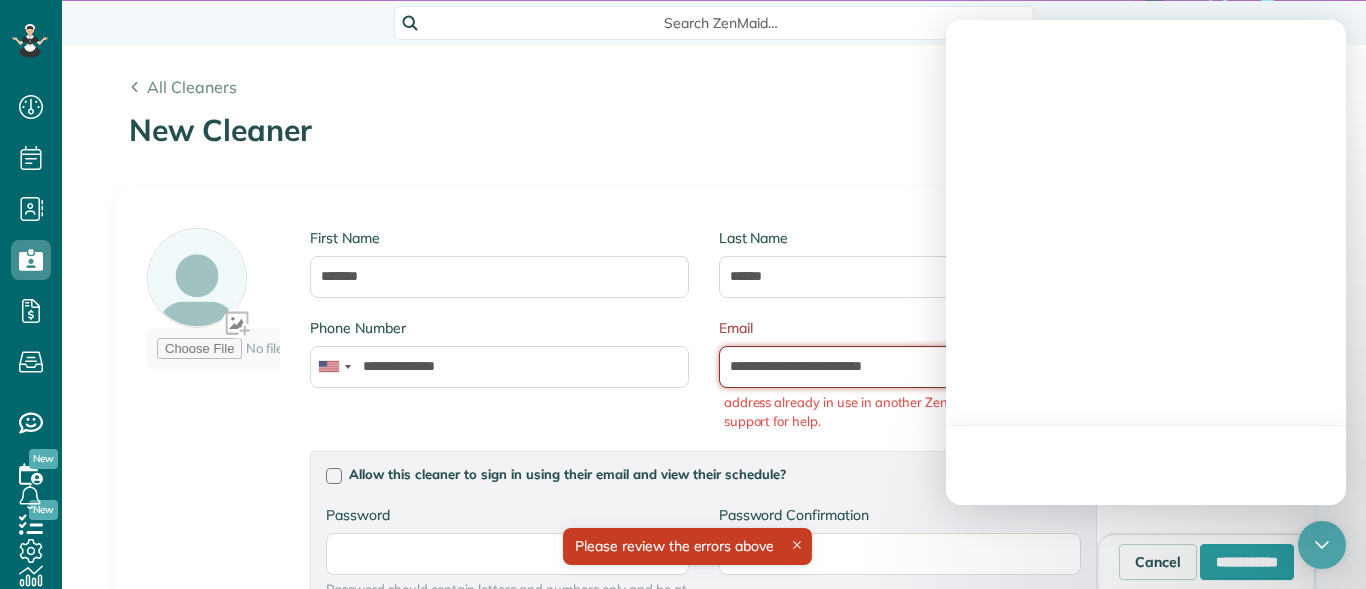 click on "**********" at bounding box center [908, 367] 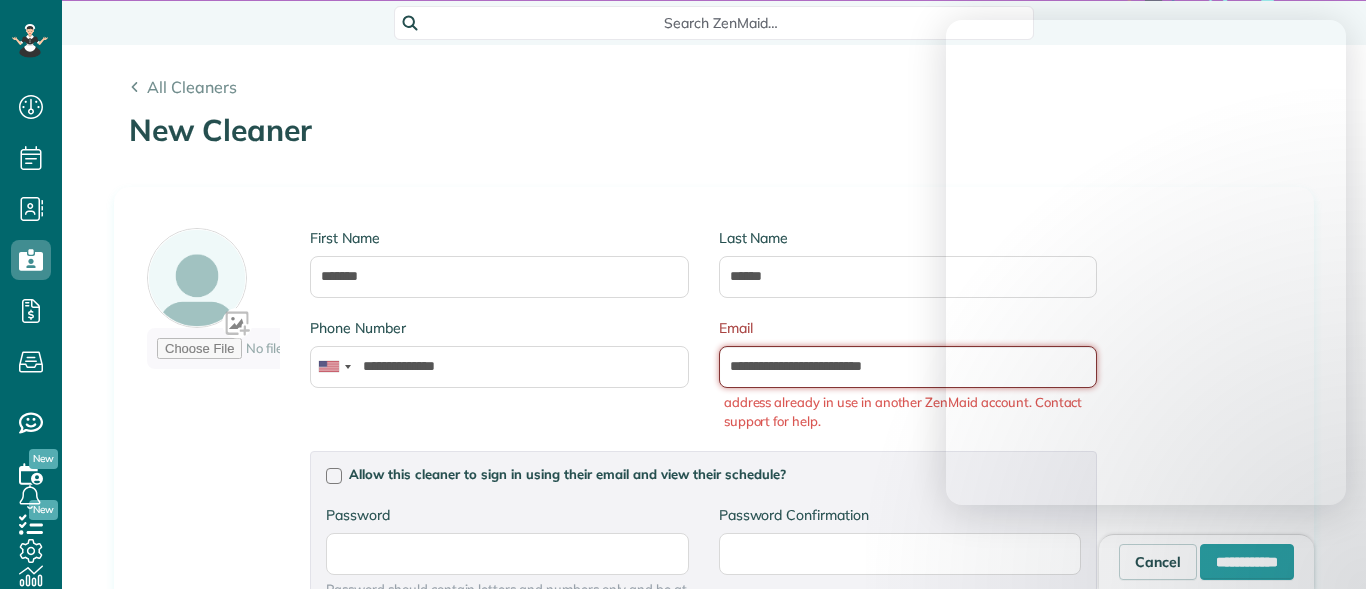 click on "**********" at bounding box center (908, 367) 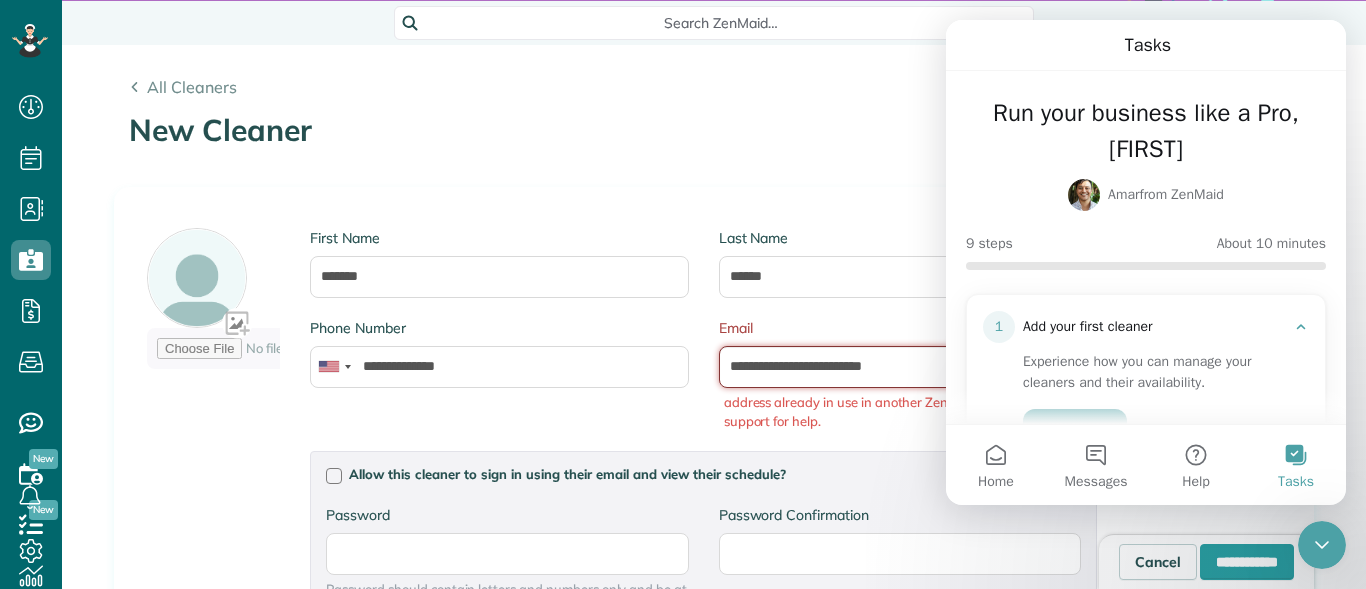 scroll, scrollTop: 0, scrollLeft: 0, axis: both 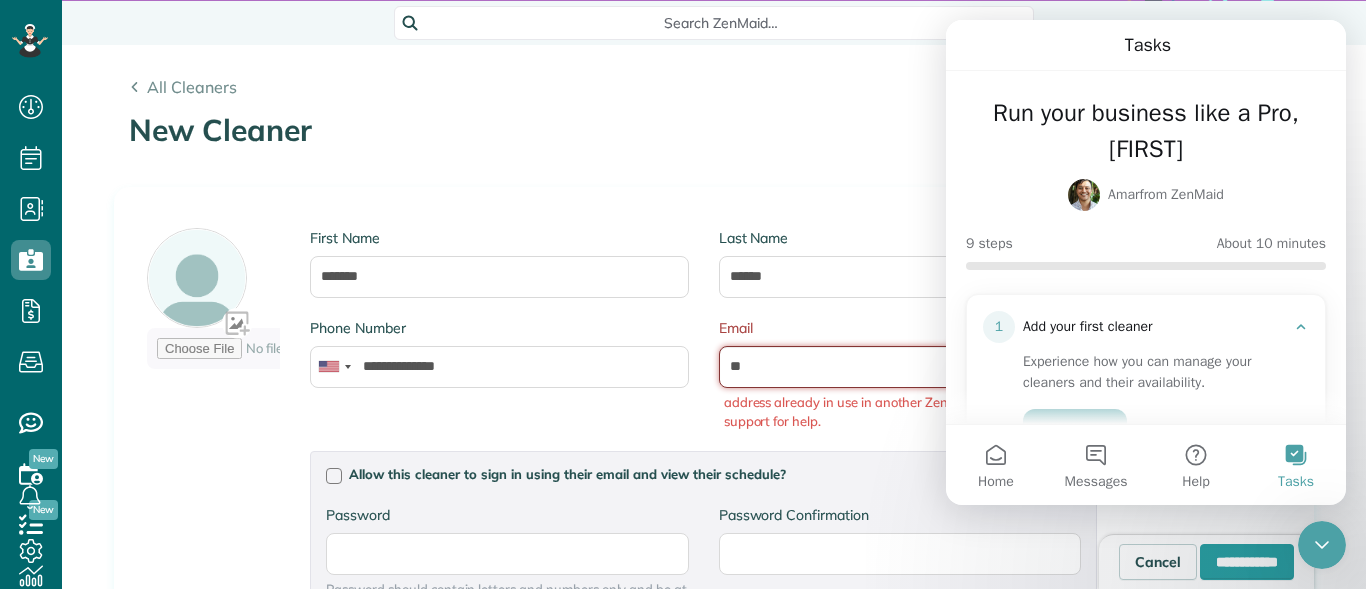 type on "*" 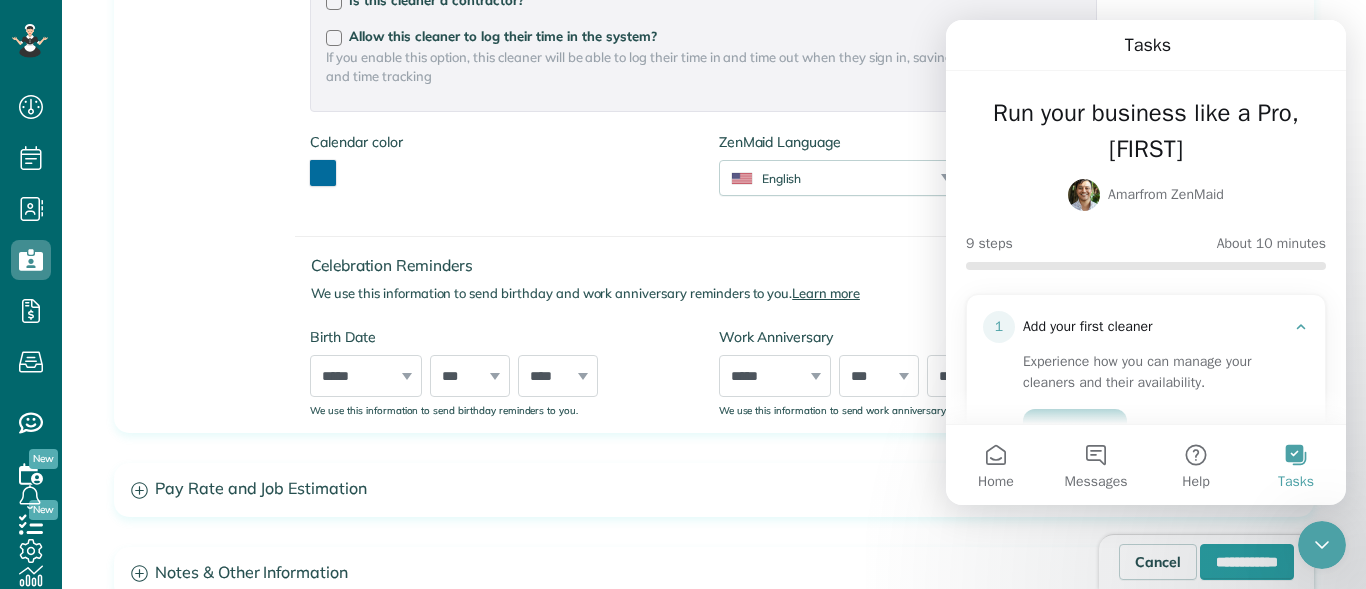scroll, scrollTop: 861, scrollLeft: 0, axis: vertical 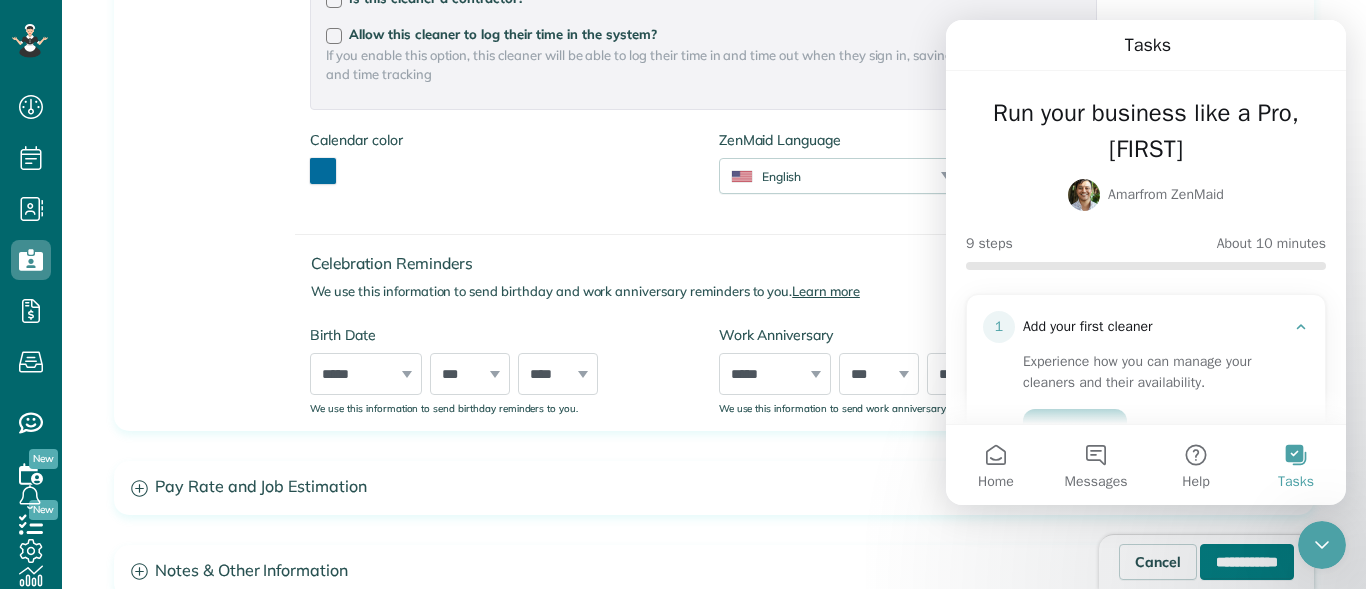 type 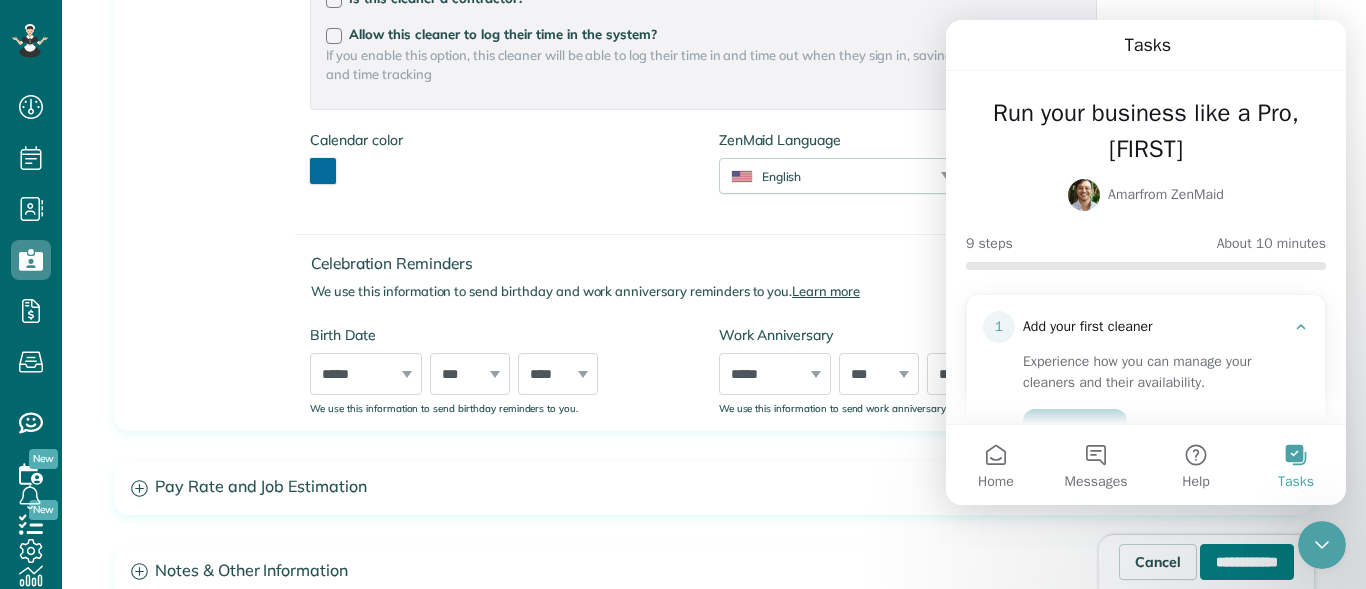 click on "**********" at bounding box center (1247, 562) 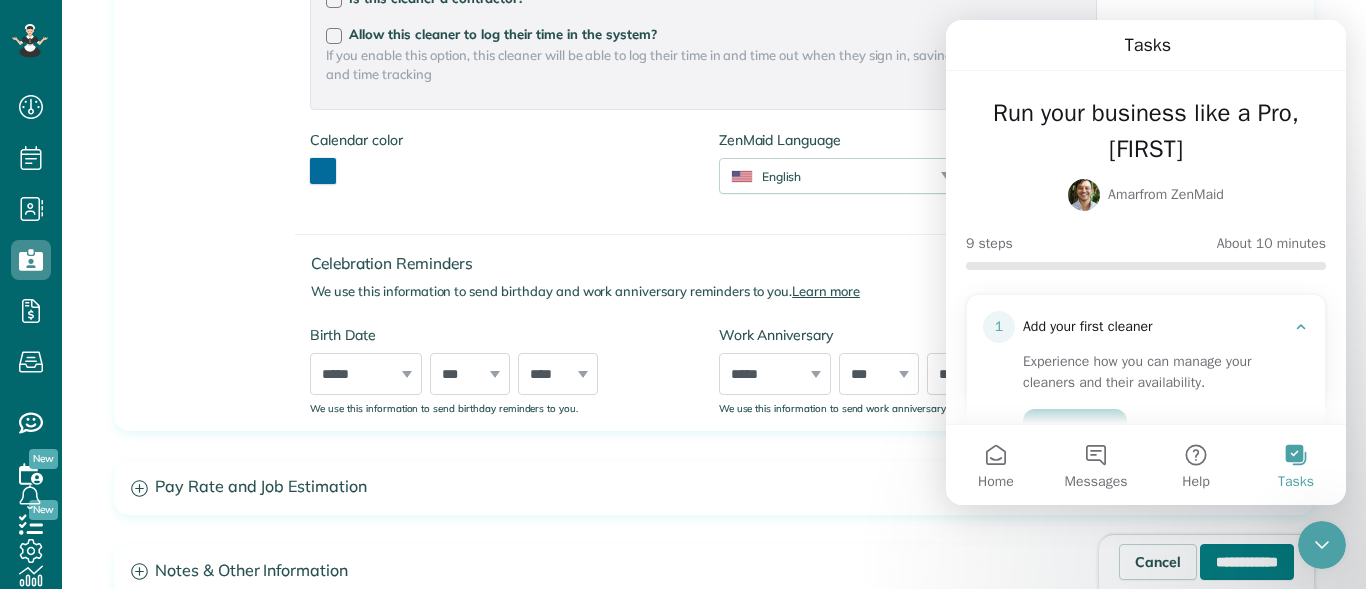 type on "**********" 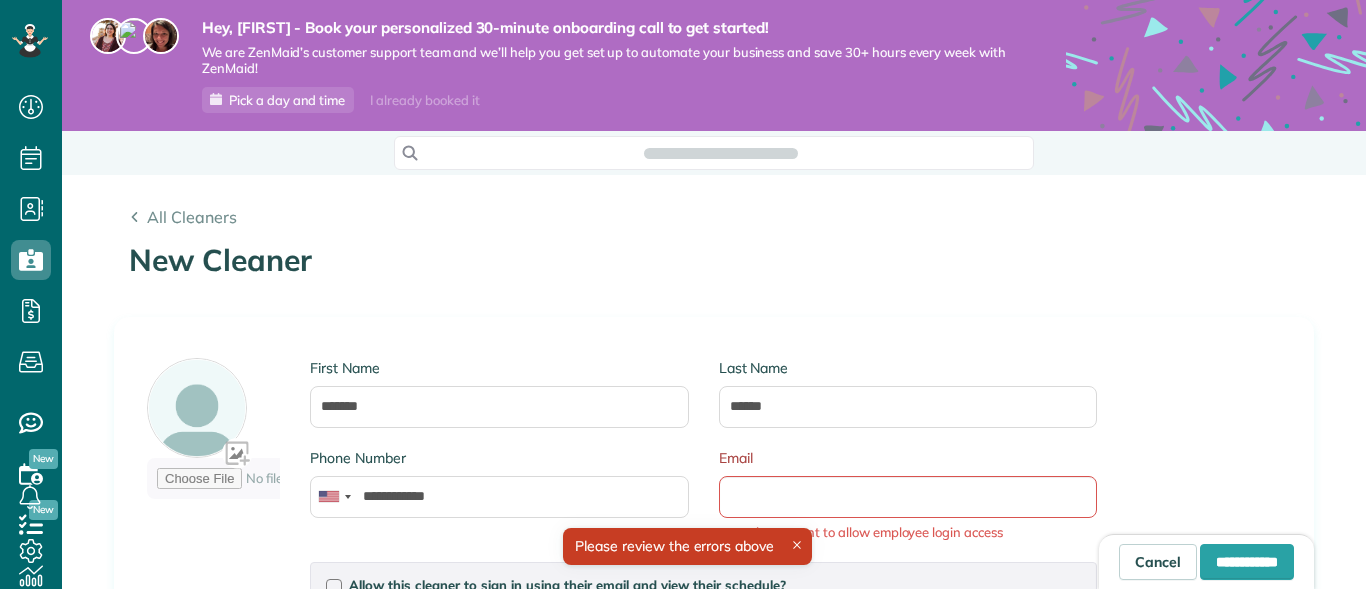 scroll, scrollTop: 0, scrollLeft: 0, axis: both 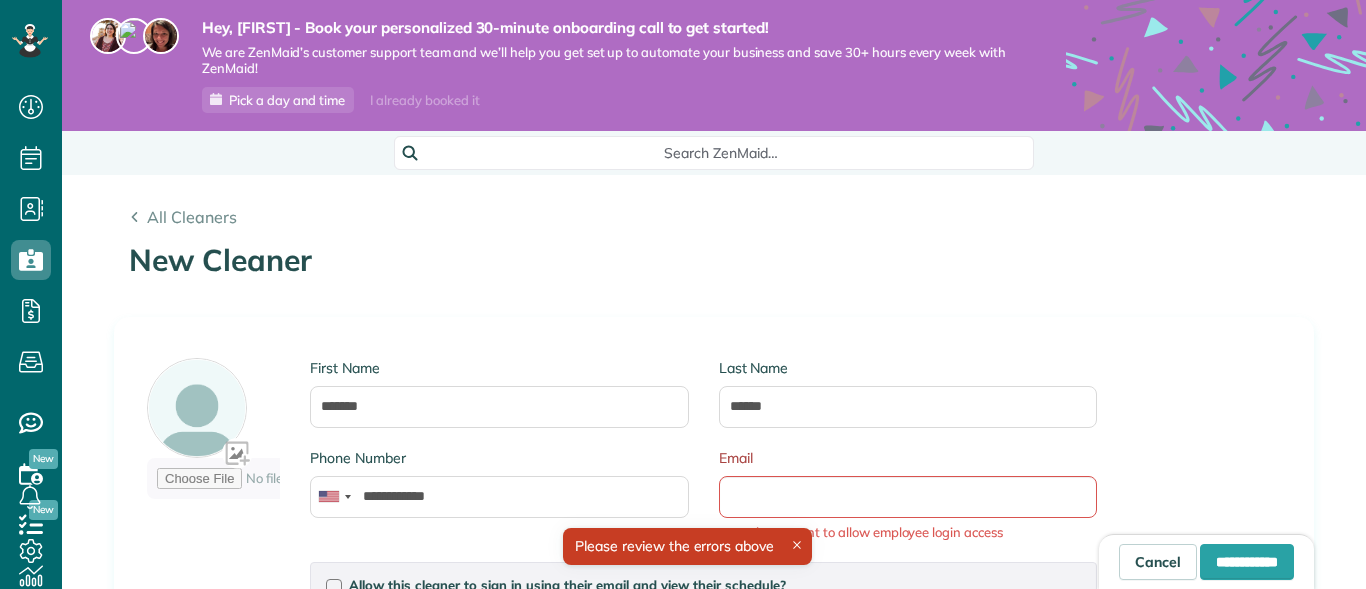 type on "**********" 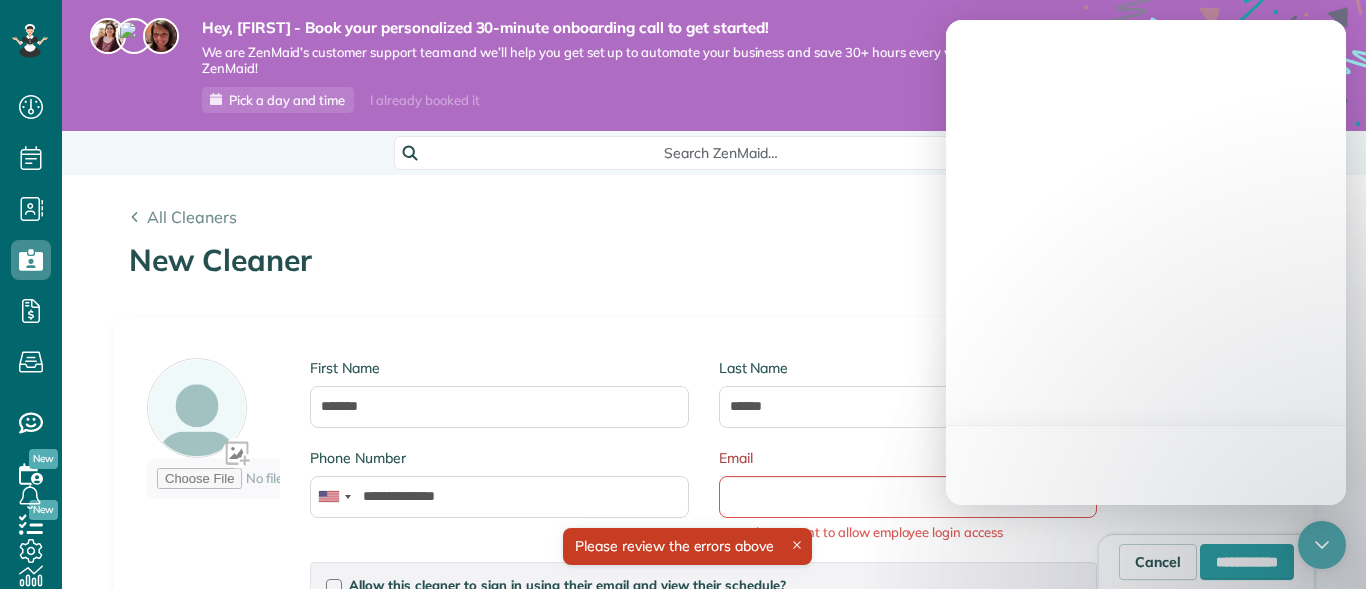 scroll, scrollTop: 121, scrollLeft: 0, axis: vertical 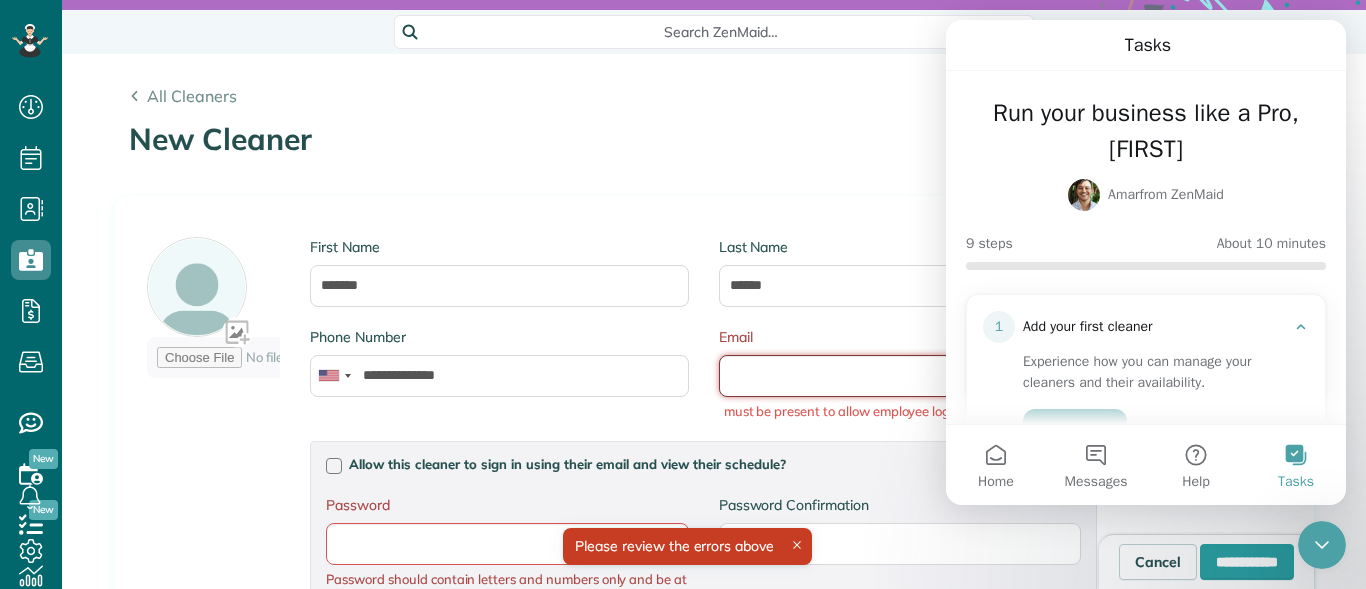 click on "Email" at bounding box center (908, 376) 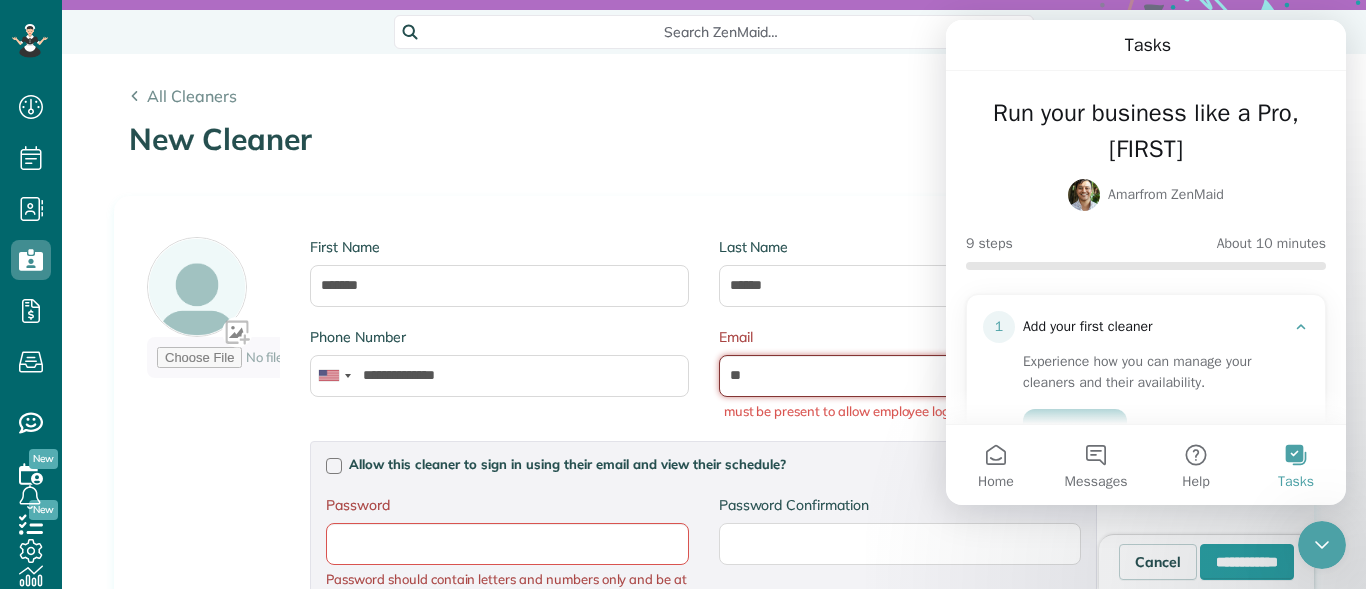 type on "*" 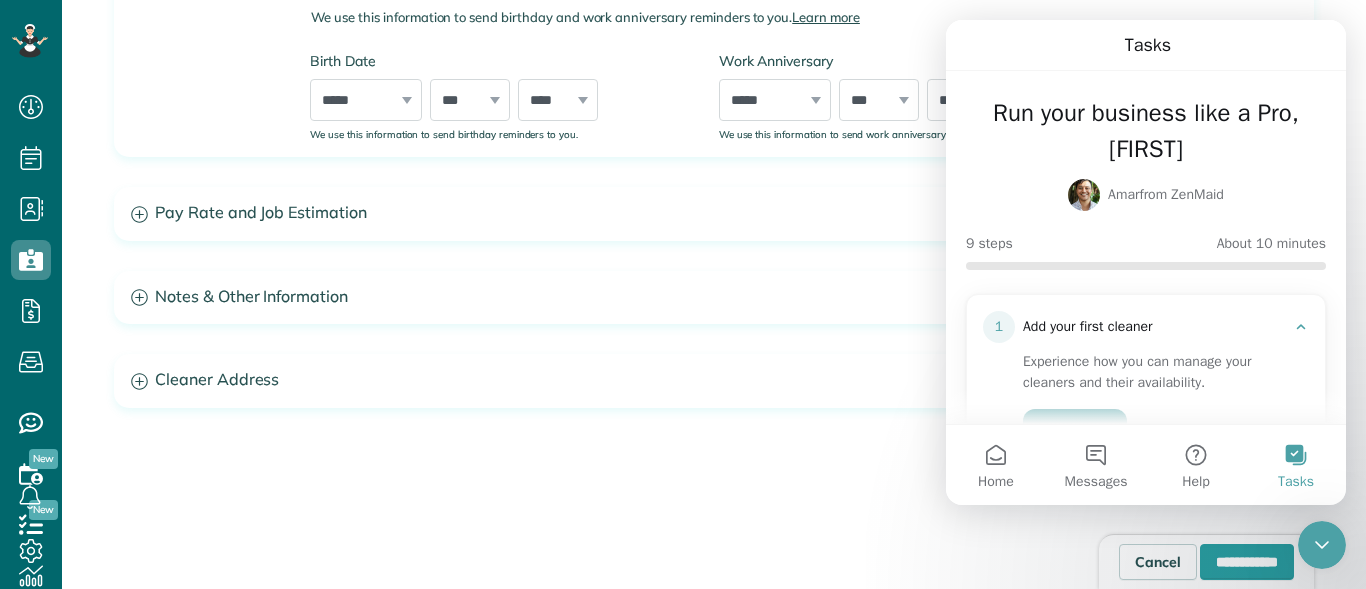 scroll, scrollTop: 1234, scrollLeft: 0, axis: vertical 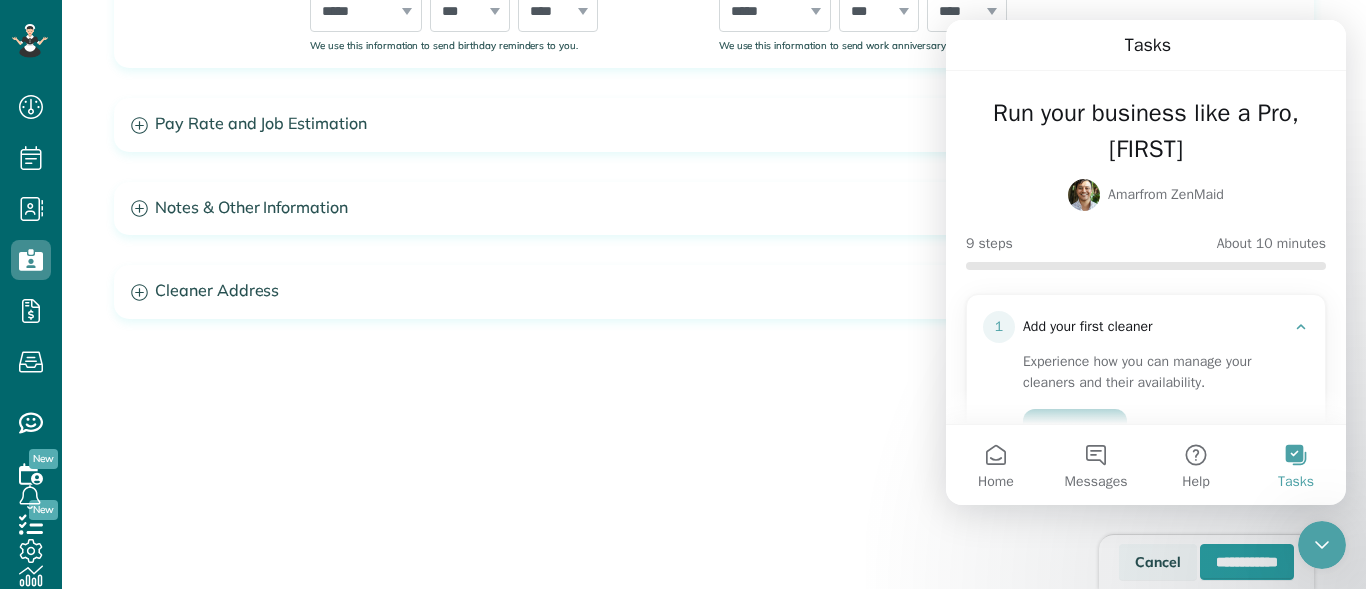 type on "**********" 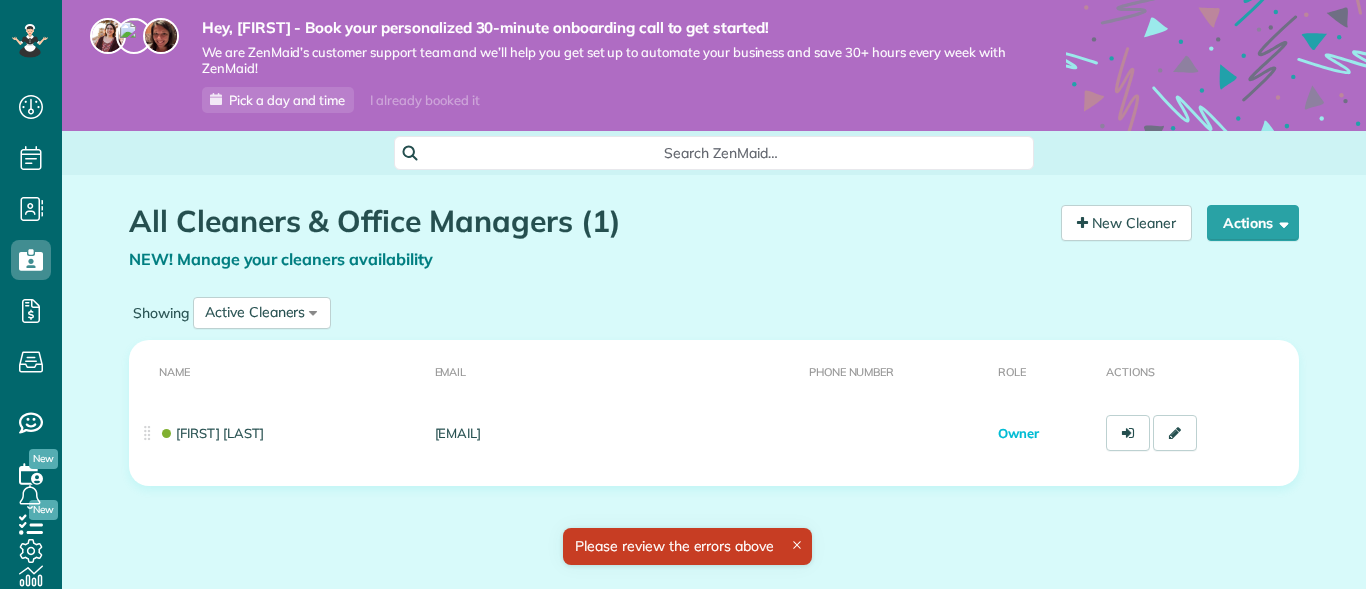 scroll, scrollTop: 0, scrollLeft: 0, axis: both 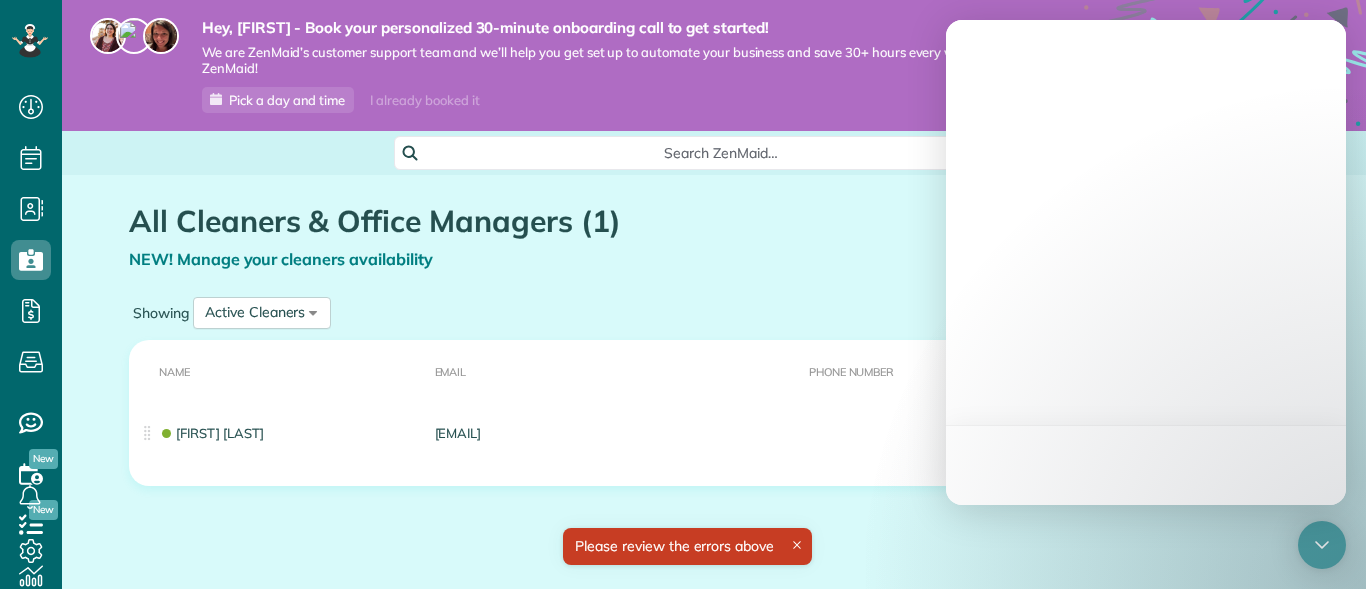 click on "Showing
Active Cleaners
All Cleaners
Active Cleaners
Inactive Cleaners" at bounding box center [714, 313] 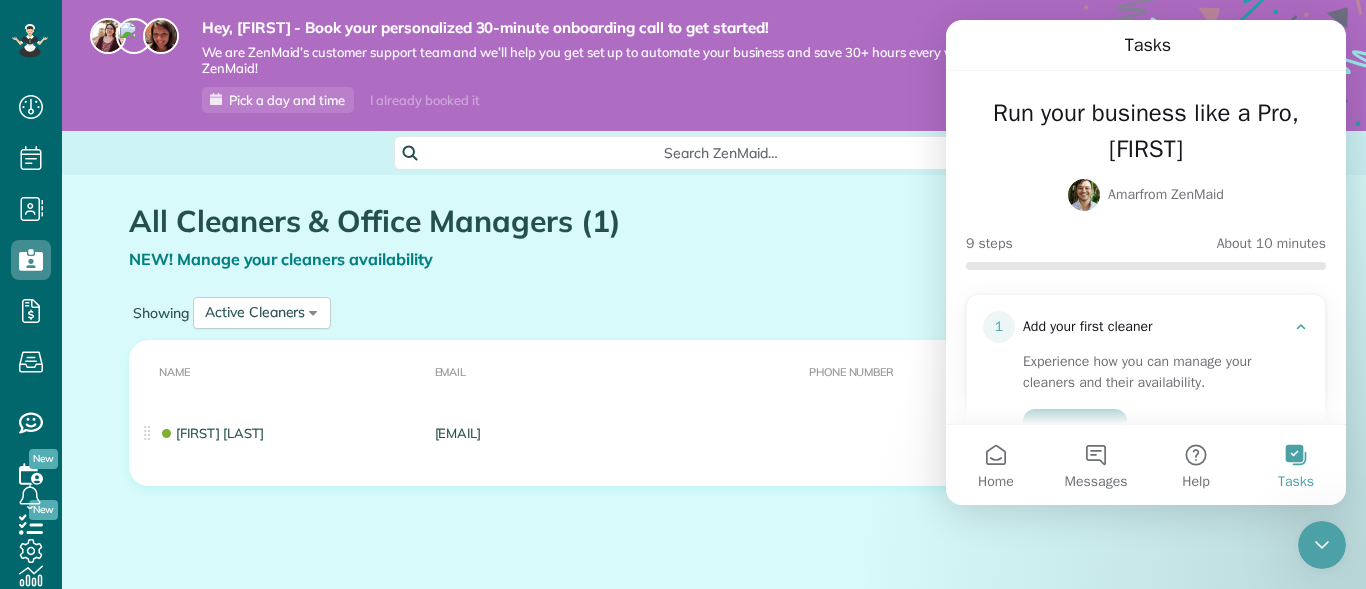 scroll, scrollTop: 0, scrollLeft: 0, axis: both 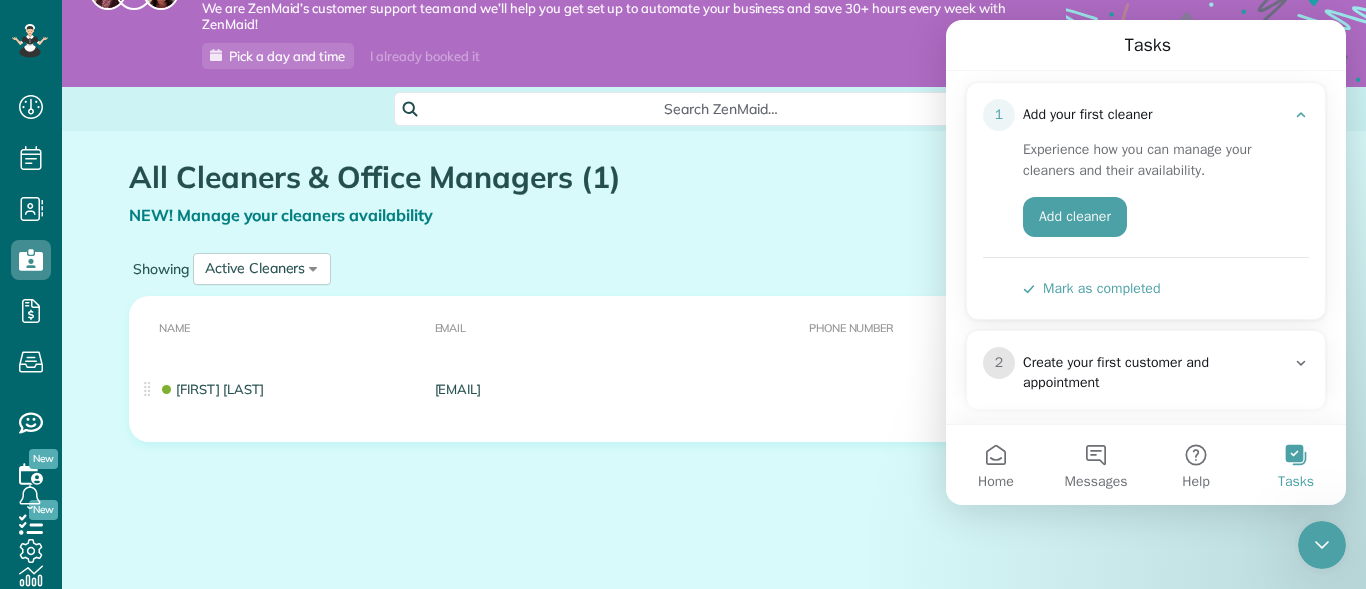 click on "Mark as completed" at bounding box center [1091, 288] 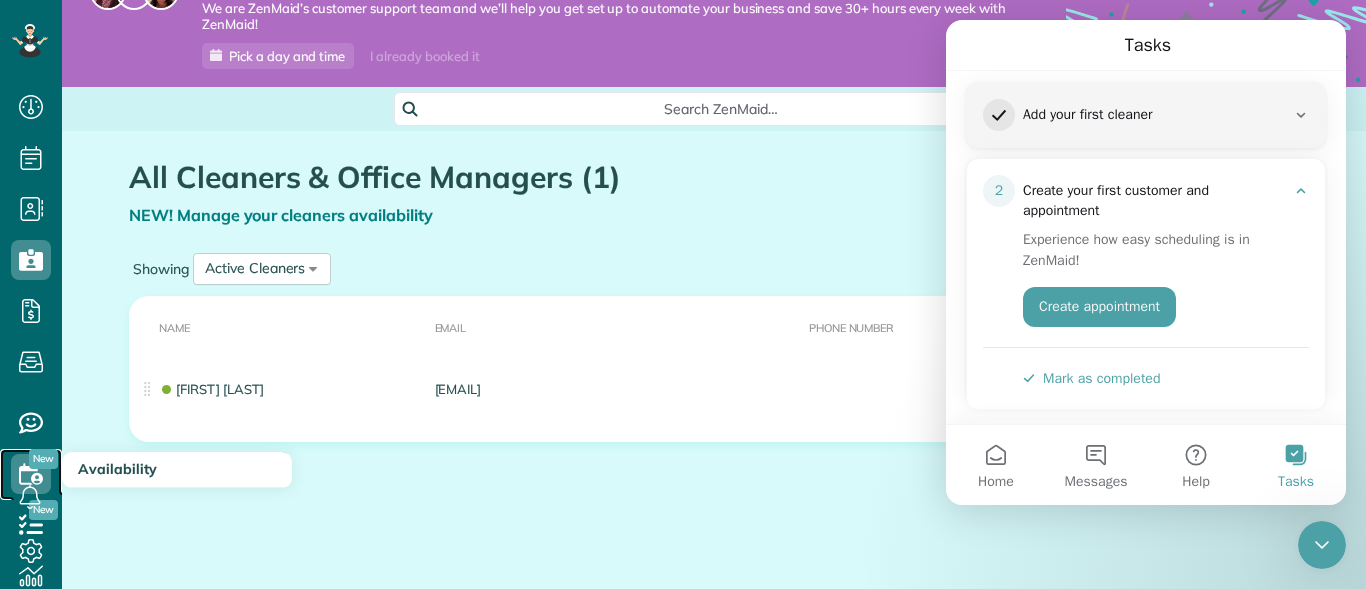 click 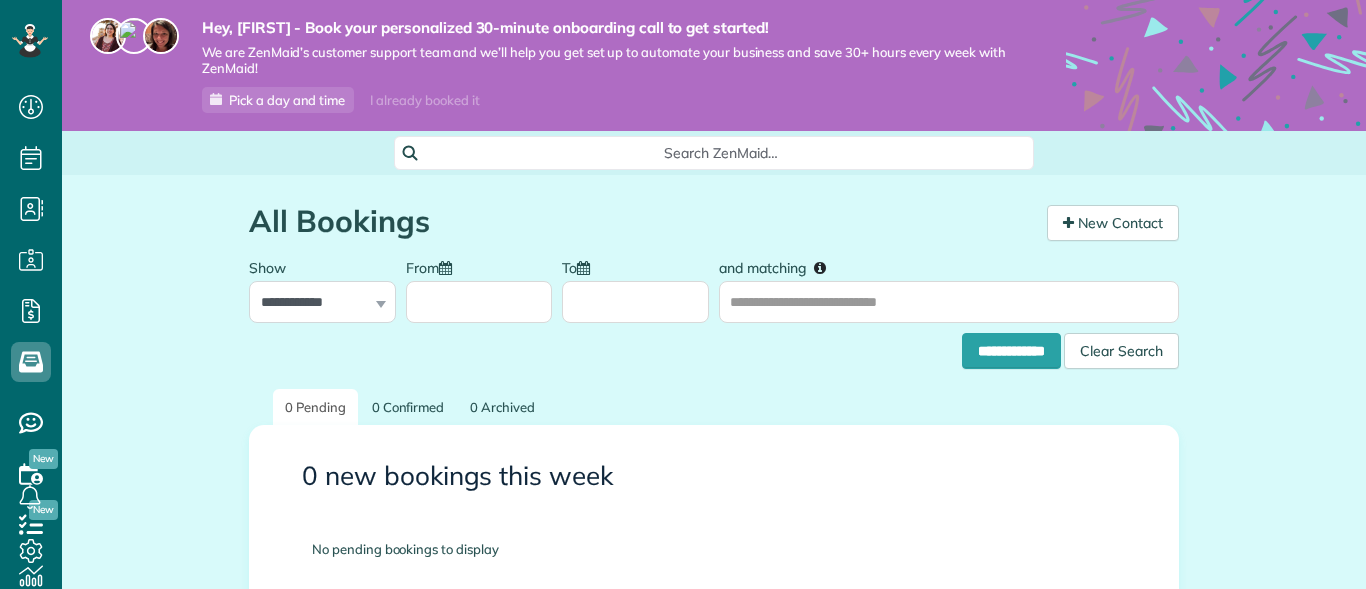 scroll, scrollTop: 0, scrollLeft: 0, axis: both 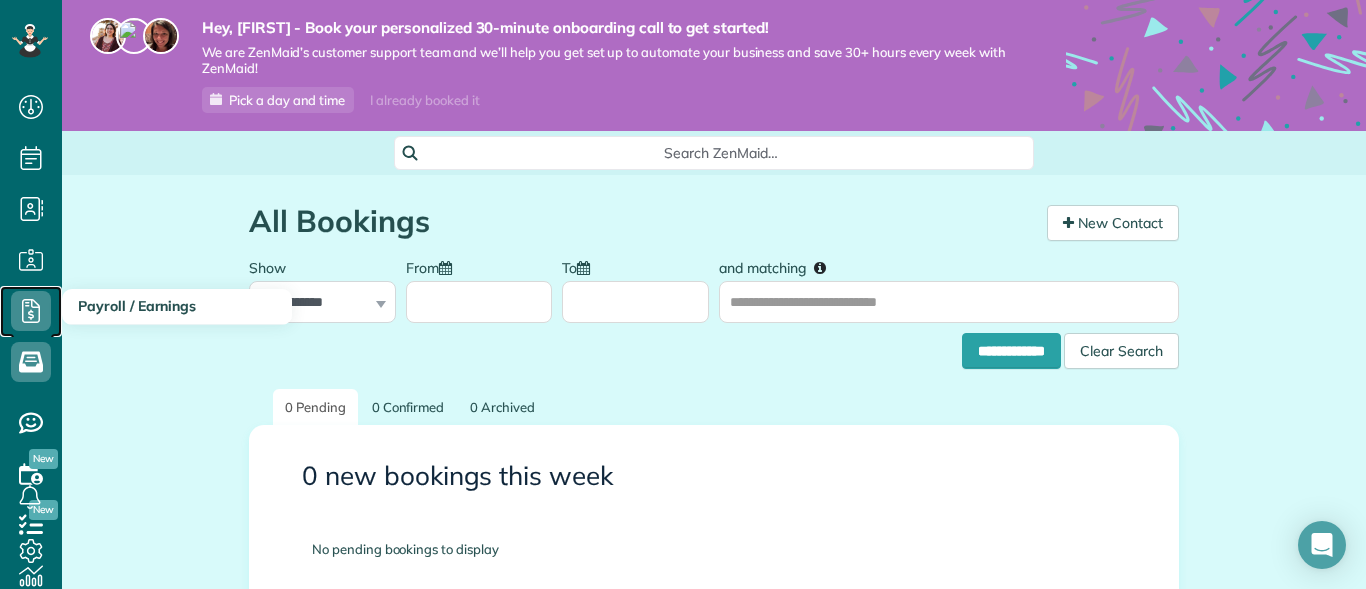 click 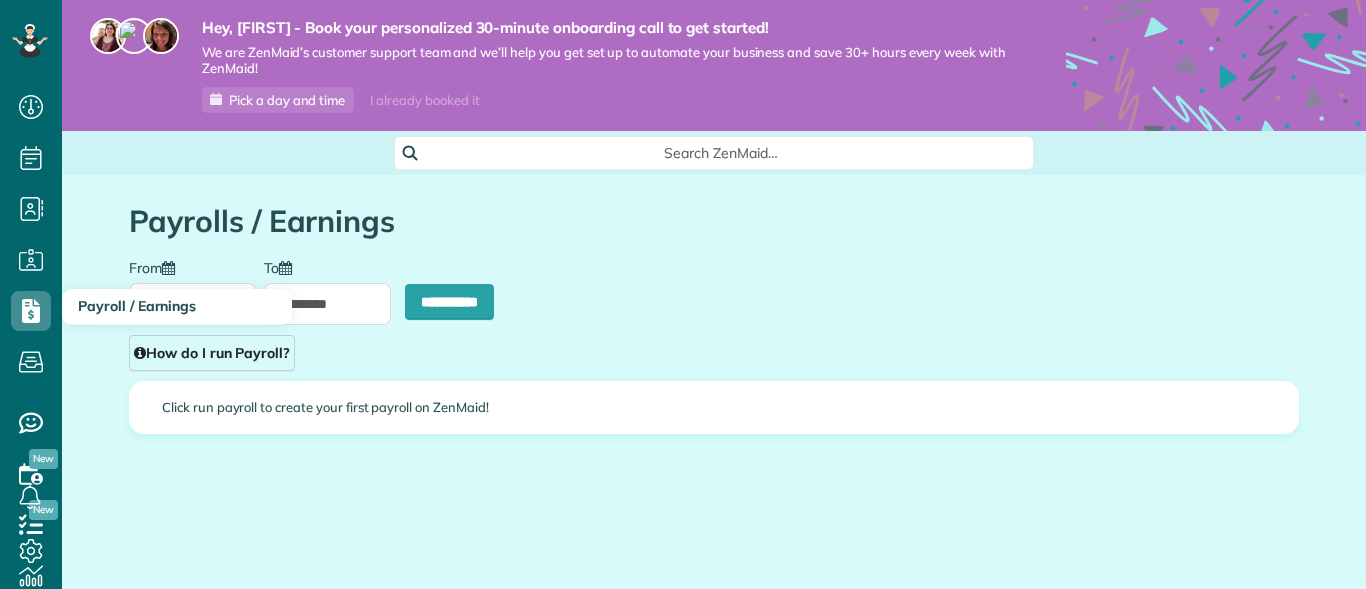 scroll, scrollTop: 0, scrollLeft: 0, axis: both 